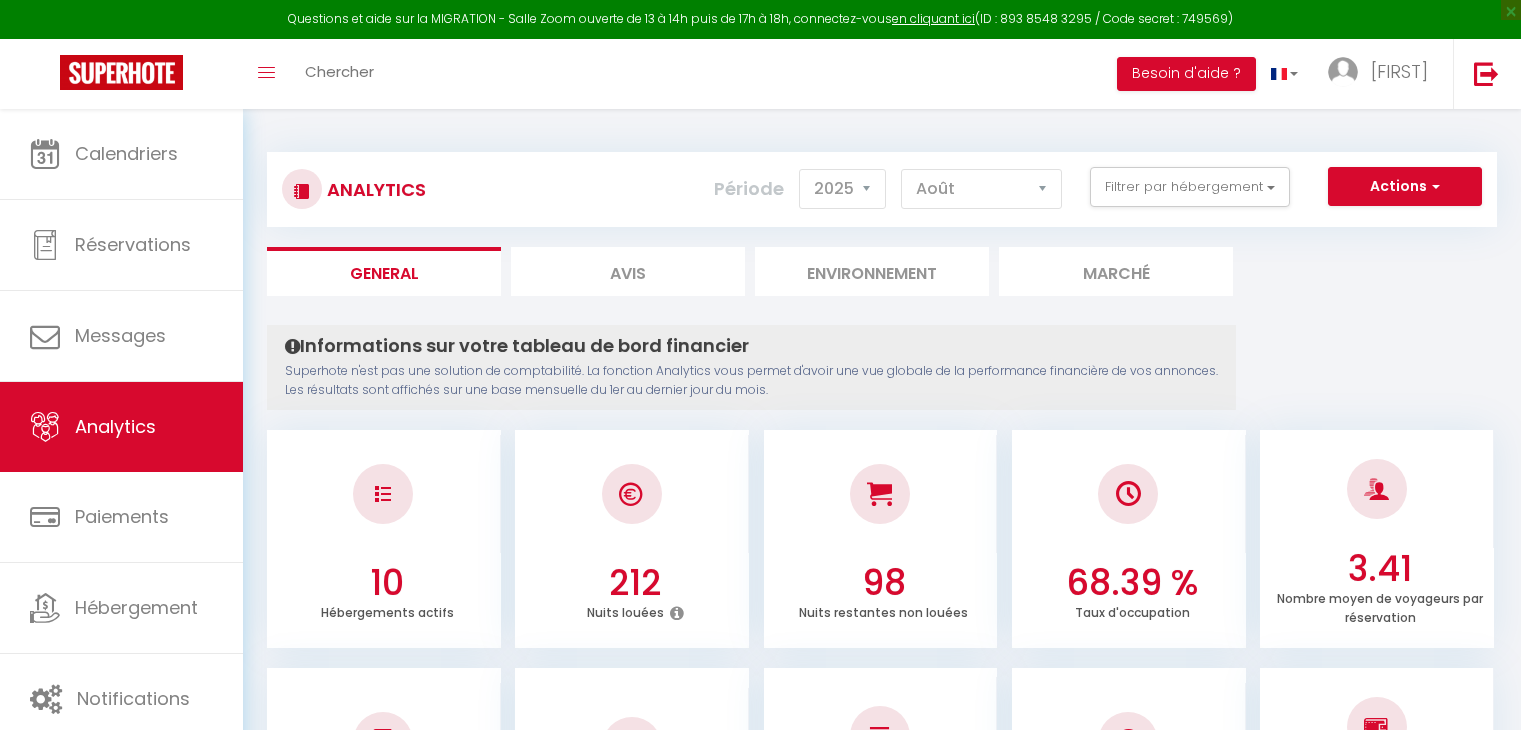 select on "2025" 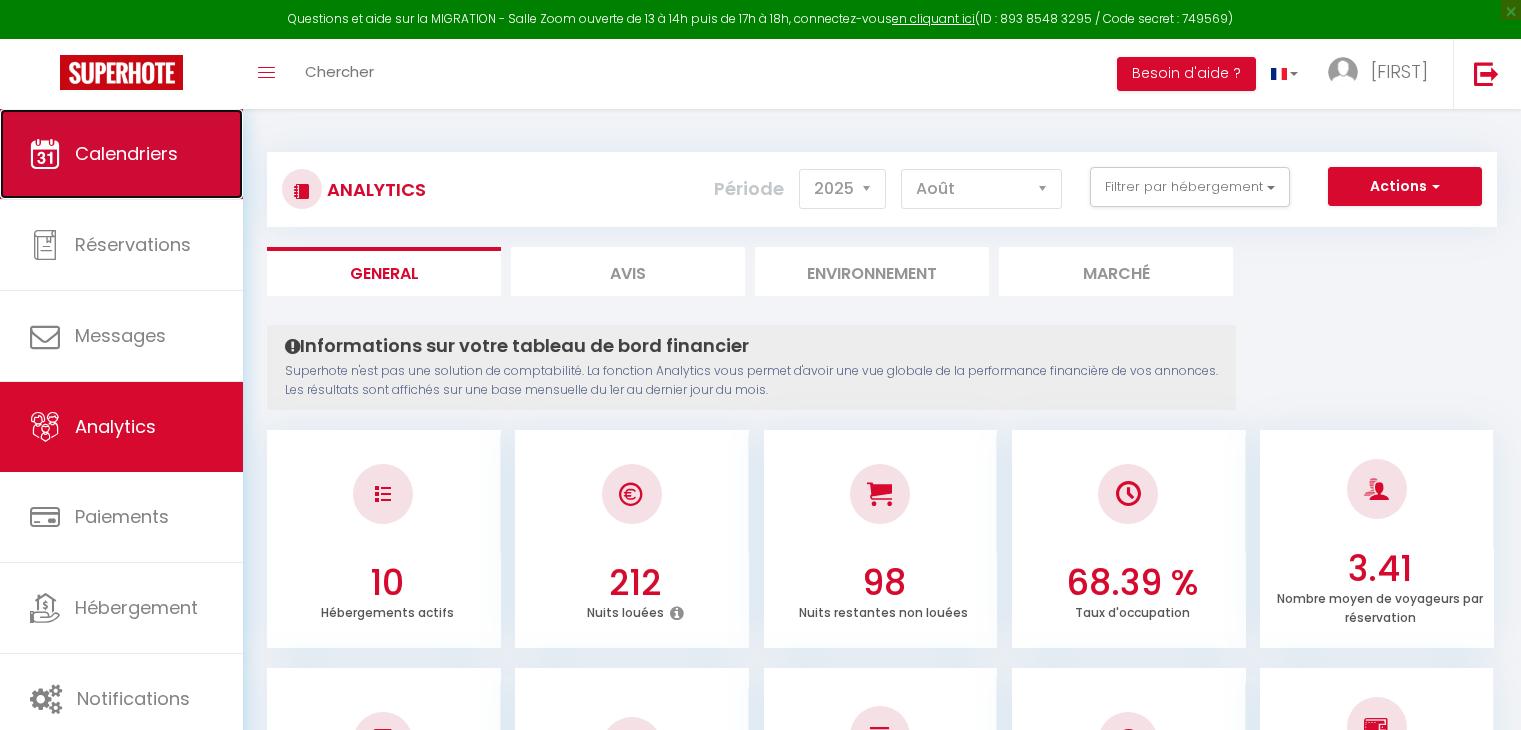 scroll, scrollTop: 1121, scrollLeft: 0, axis: vertical 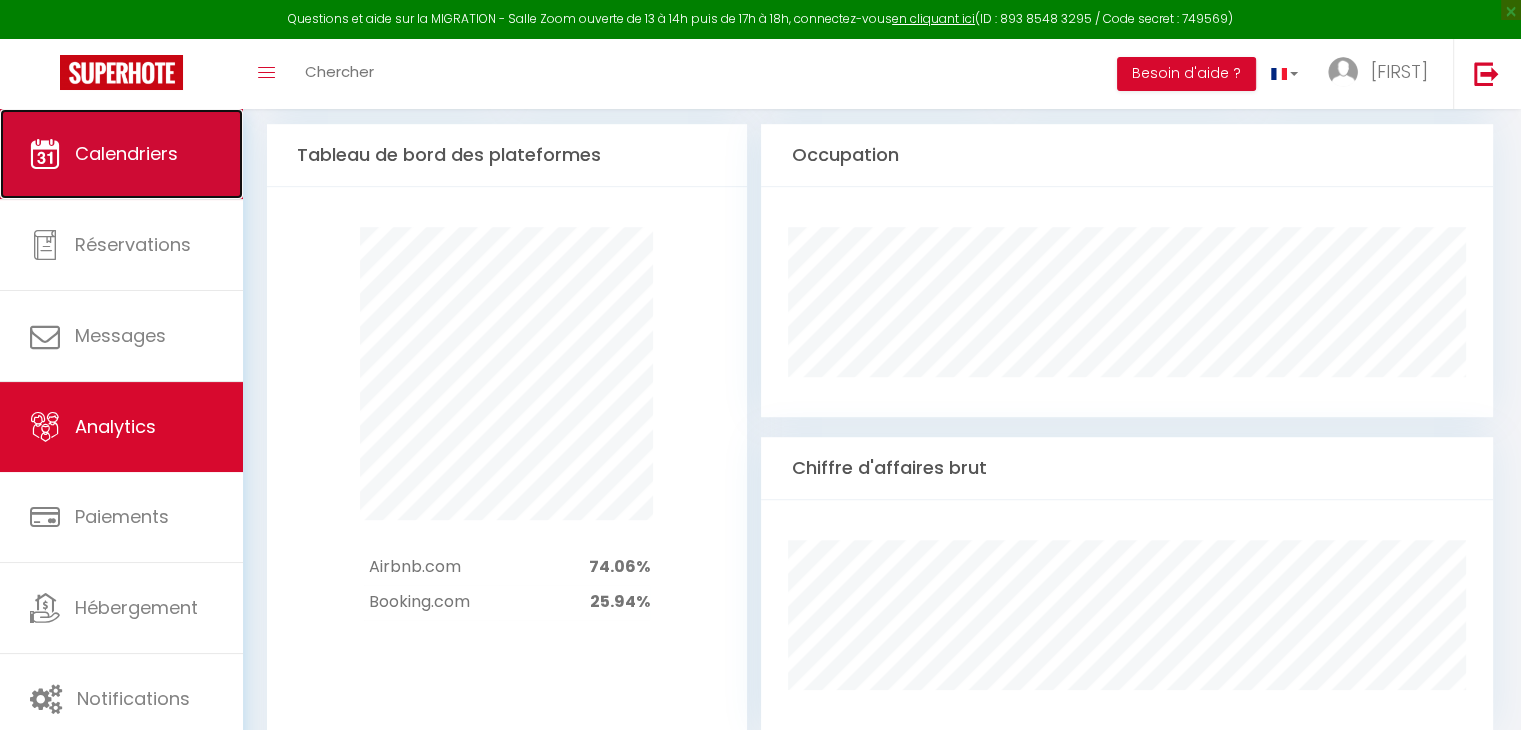 click on "Calendriers" at bounding box center (121, 154) 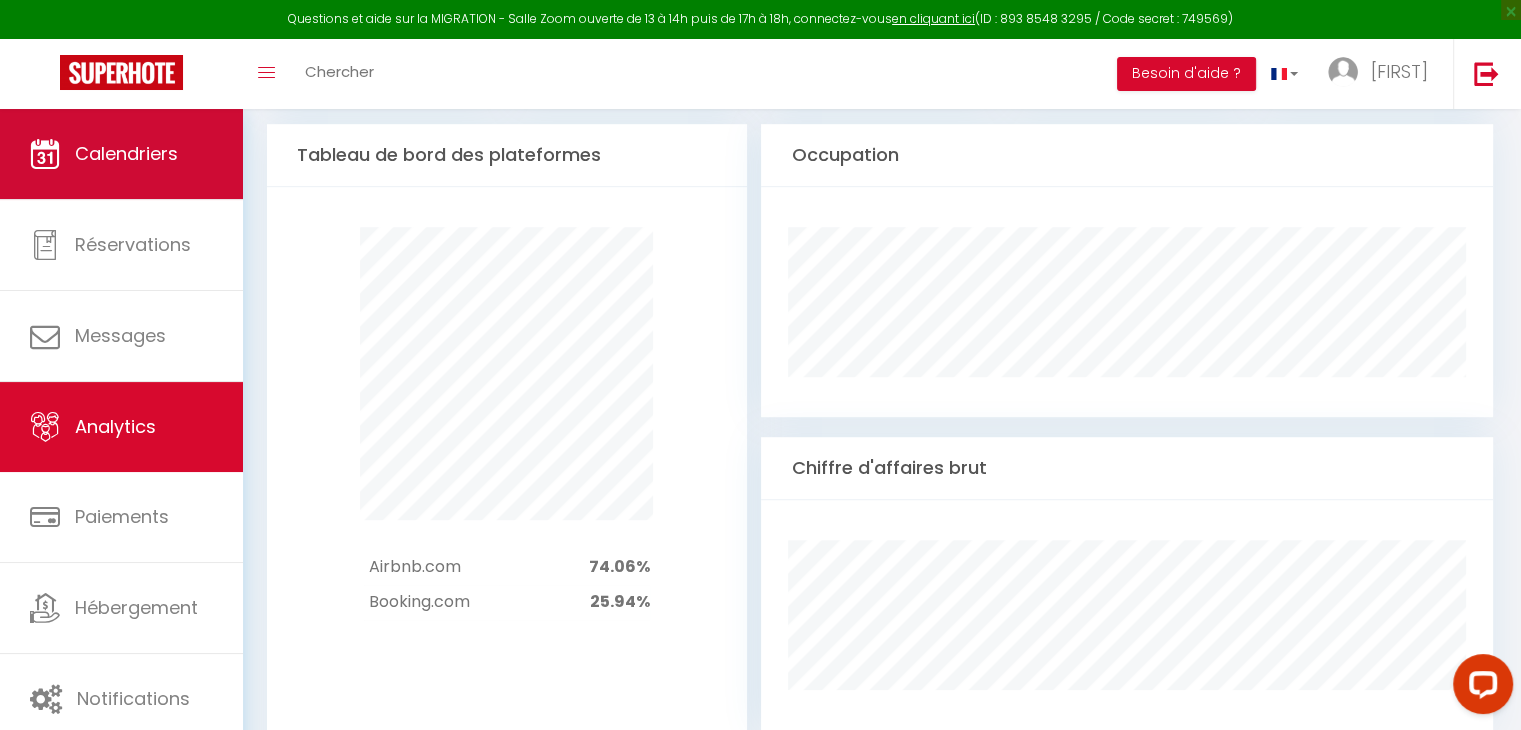 scroll, scrollTop: 0, scrollLeft: 0, axis: both 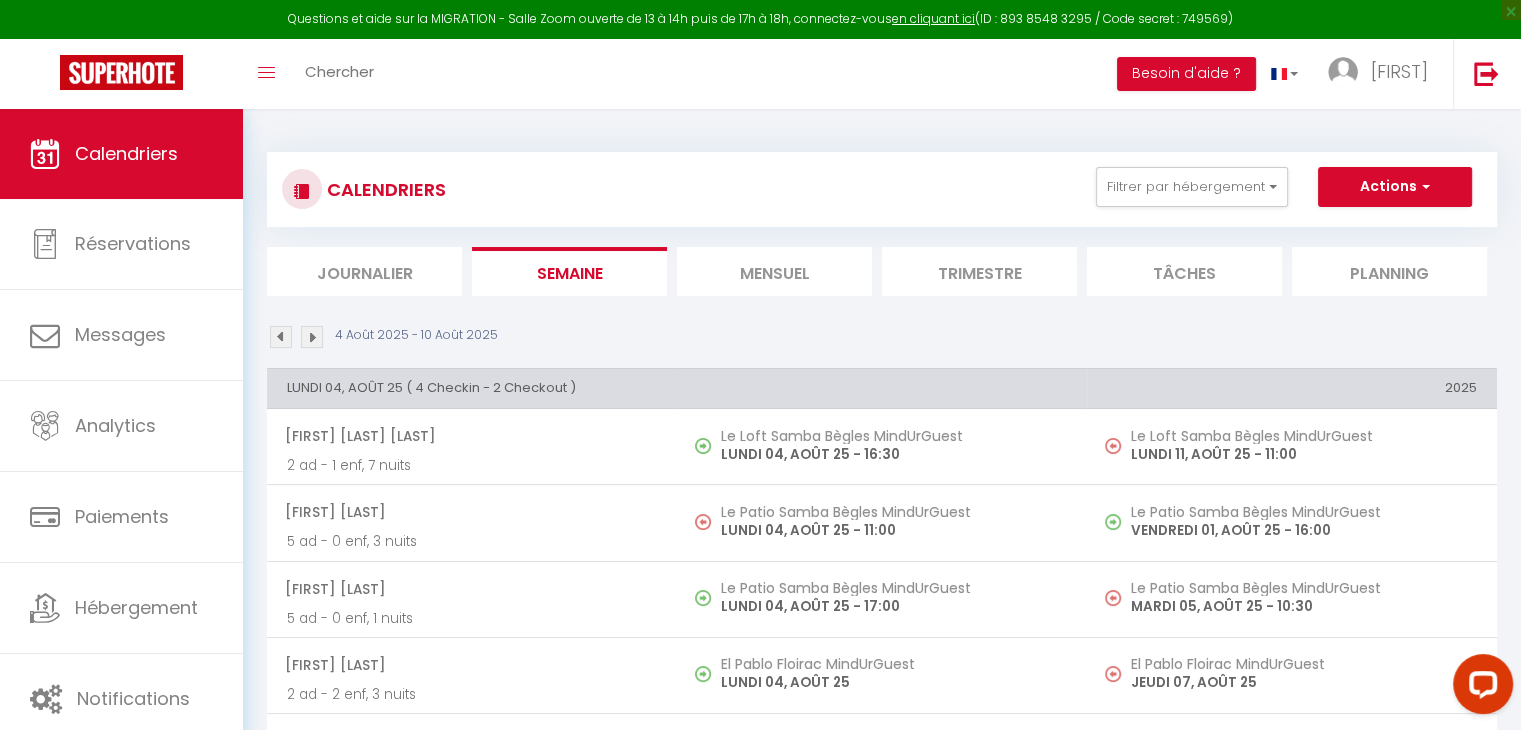 click on "Mensuel" at bounding box center (774, 271) 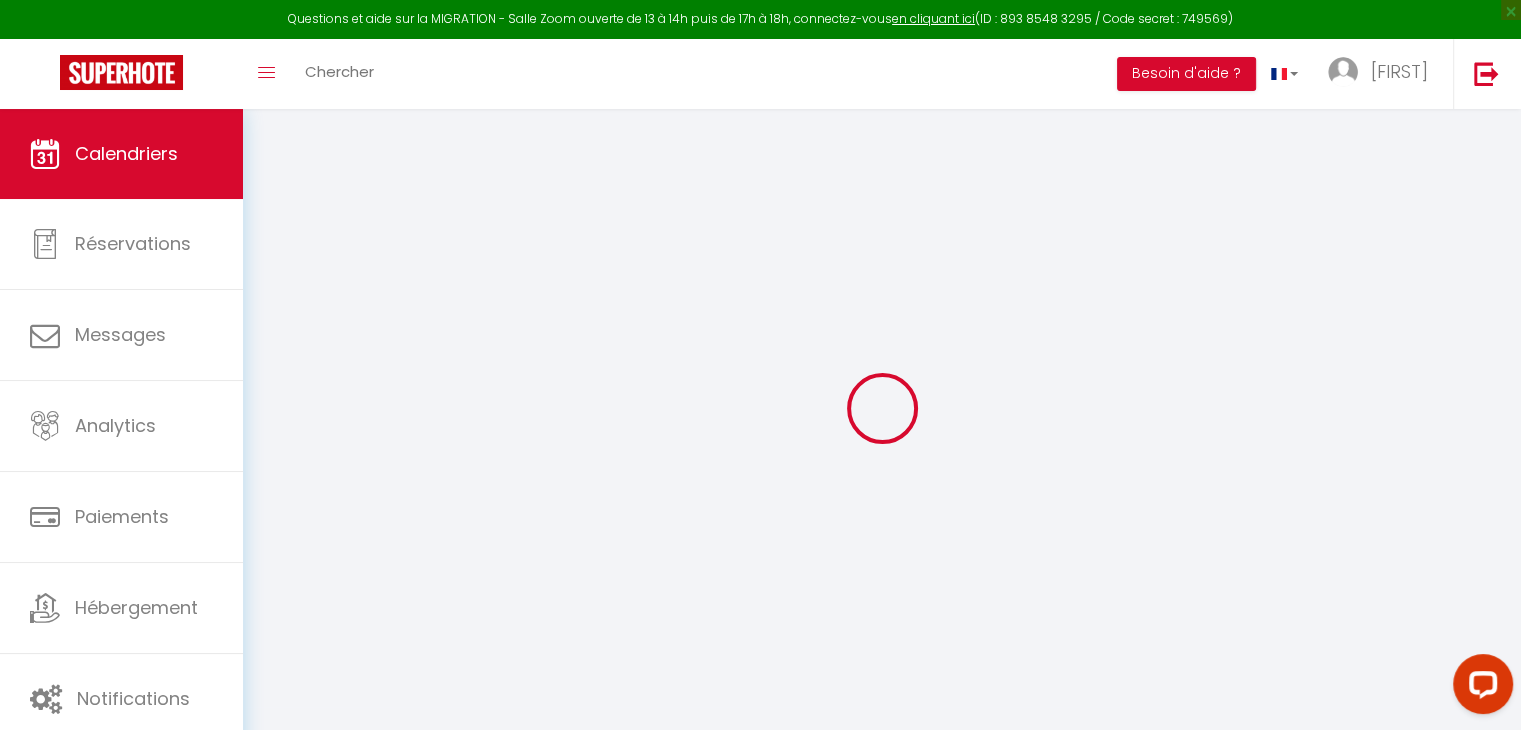 select 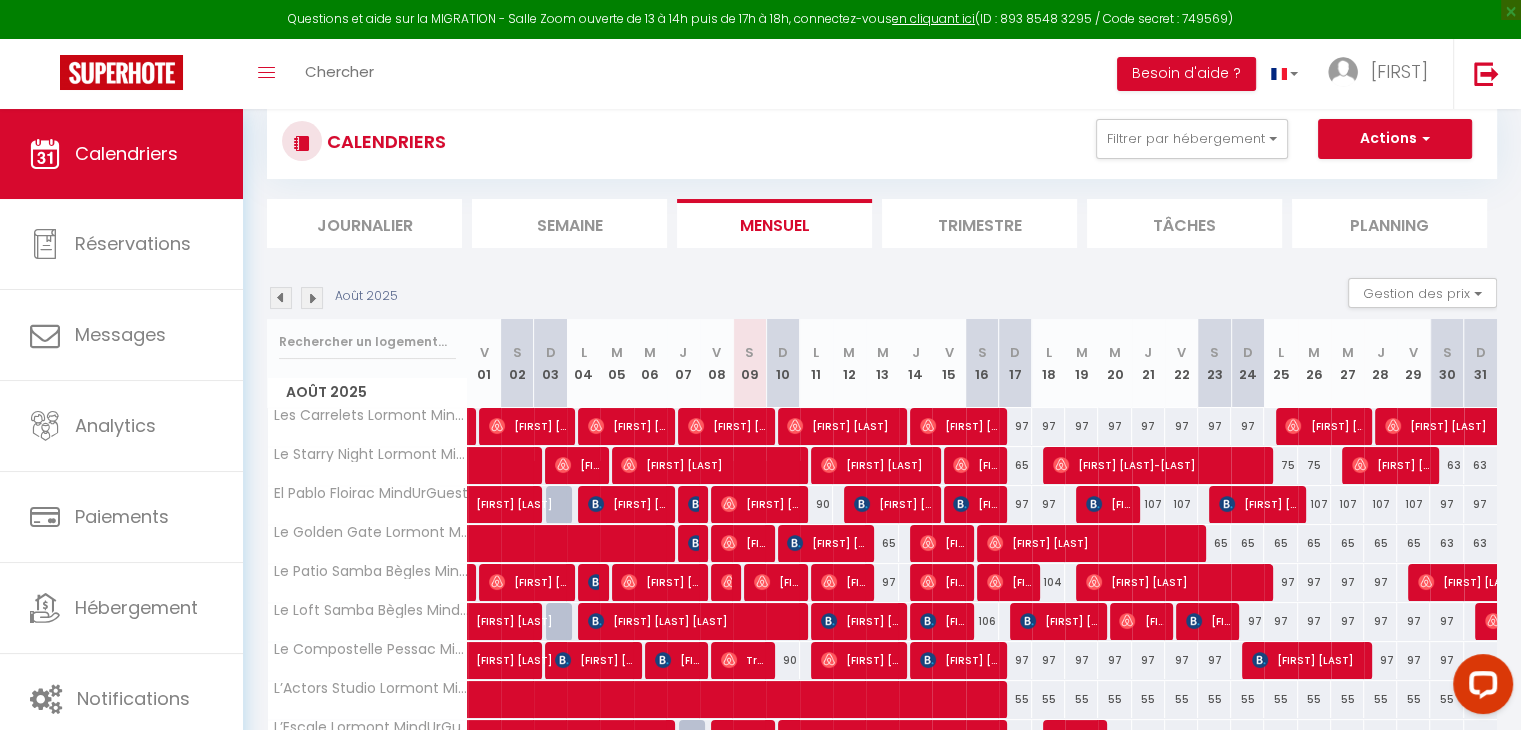 scroll, scrollTop: 49, scrollLeft: 0, axis: vertical 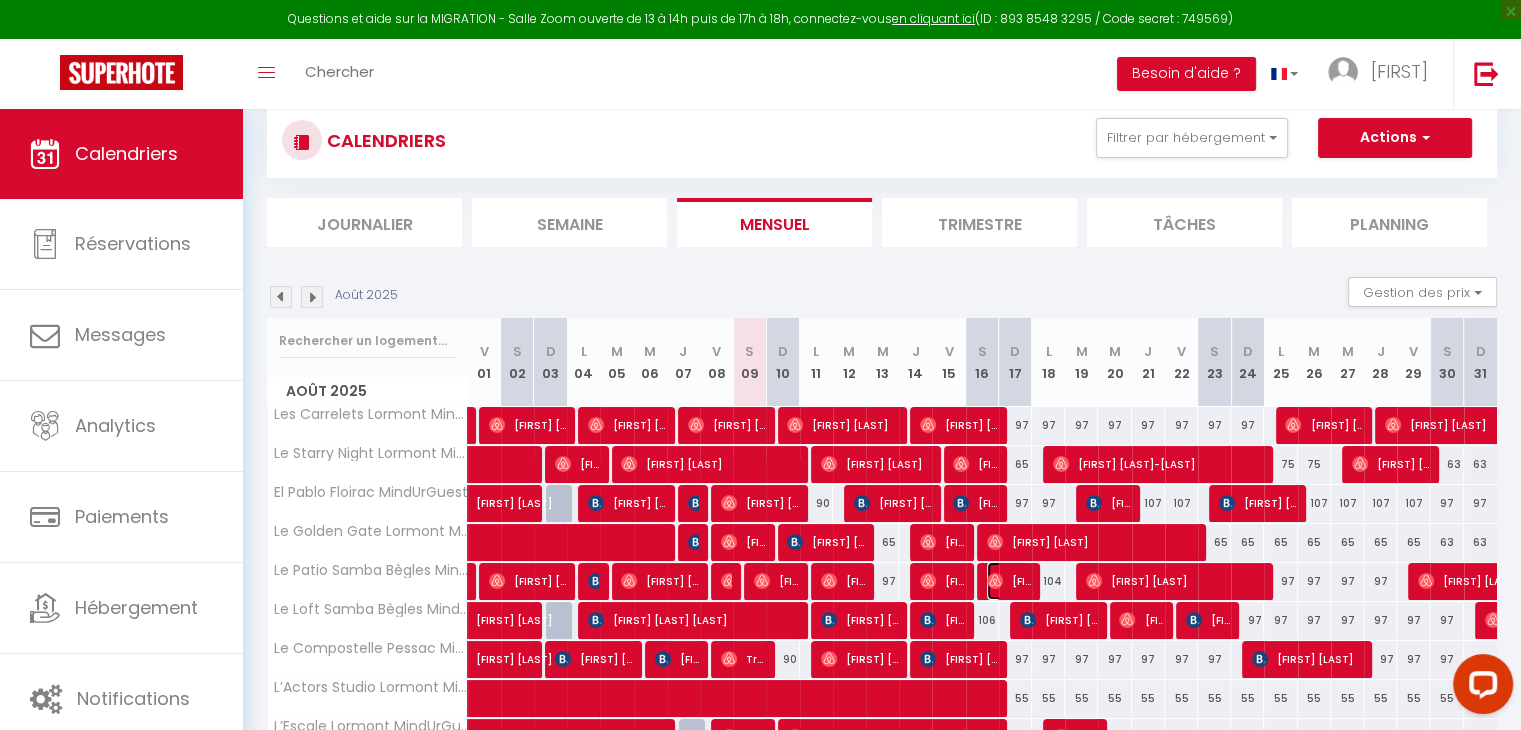 click on "[FIRST] [LAST]" at bounding box center [1009, 581] 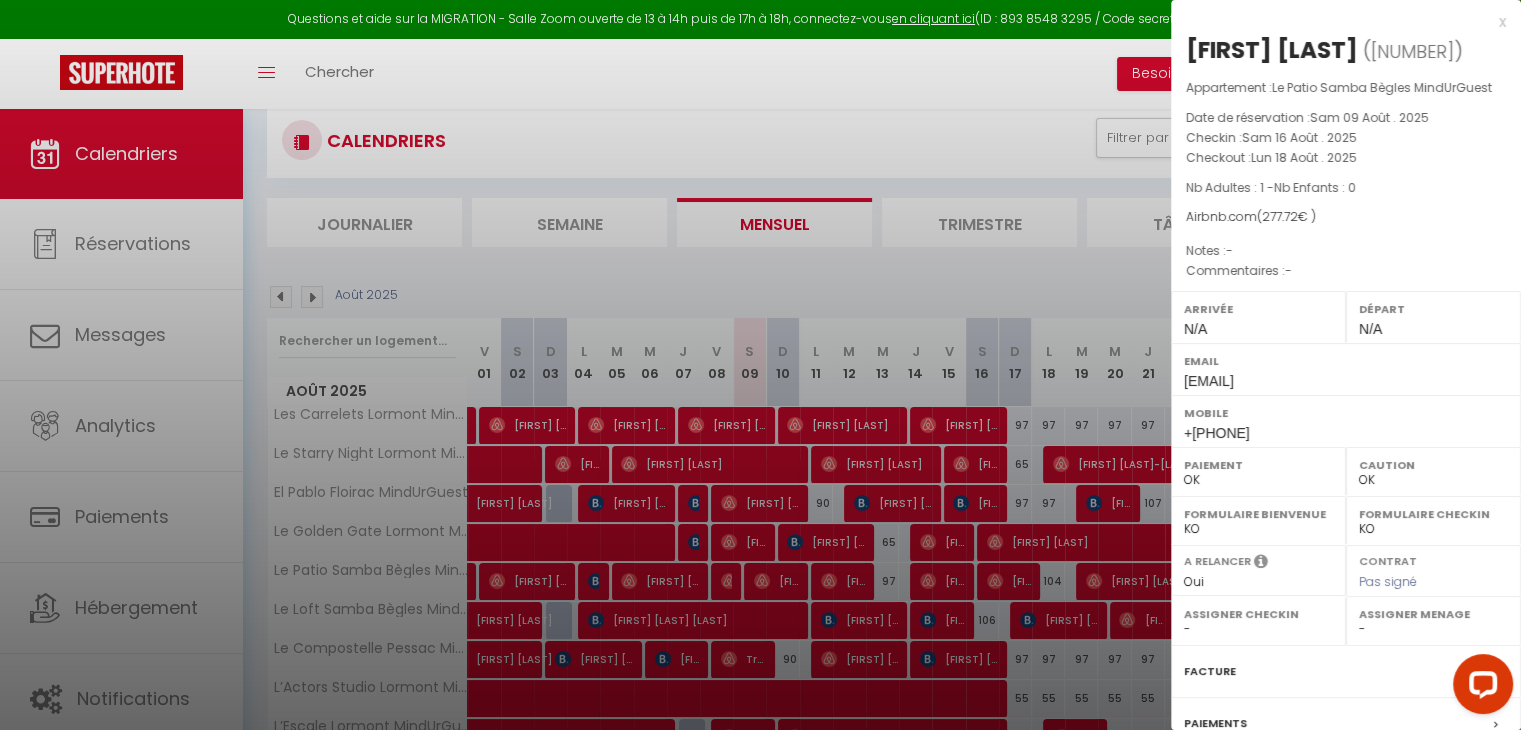 click on "Assigner Menage" at bounding box center (1433, 614) 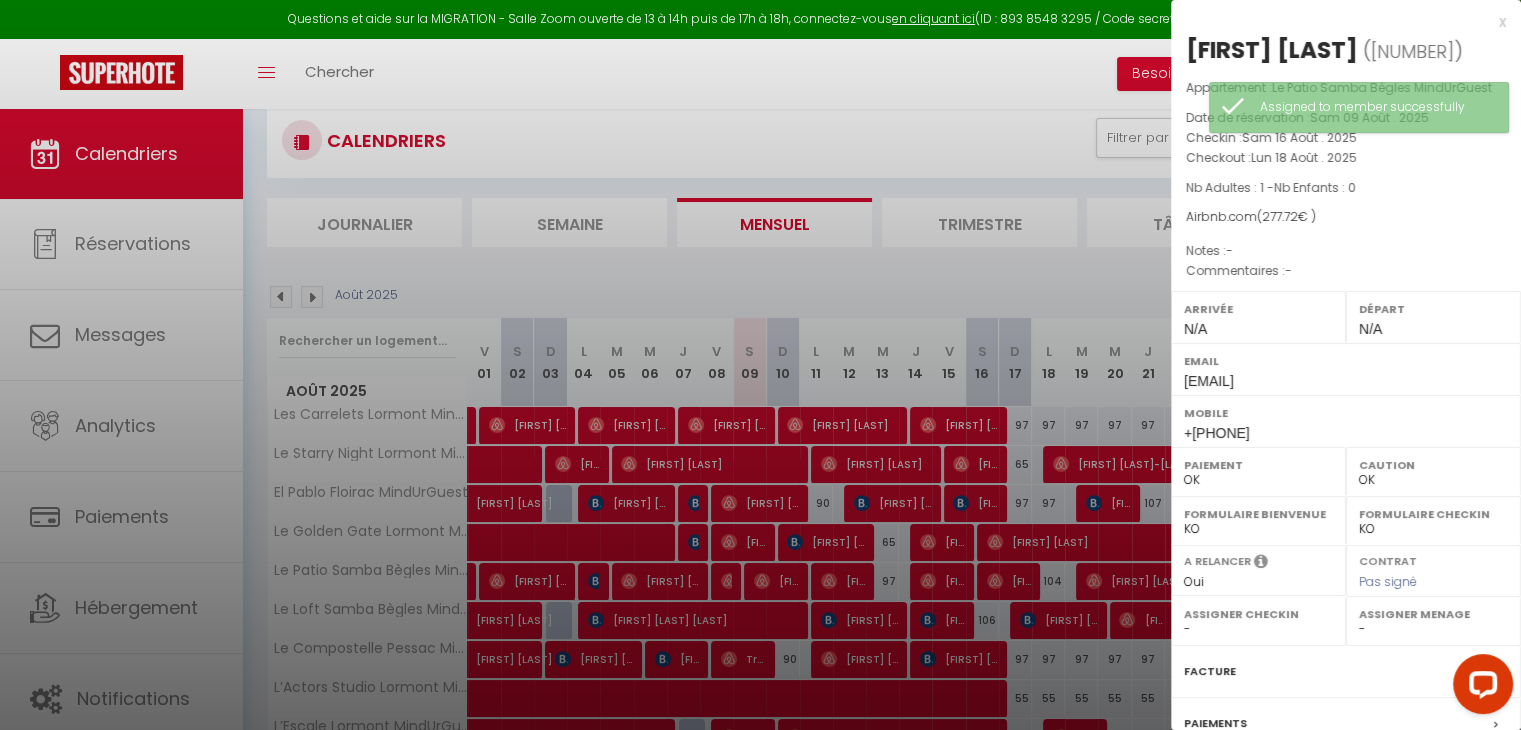 click on "x" at bounding box center (1338, 22) 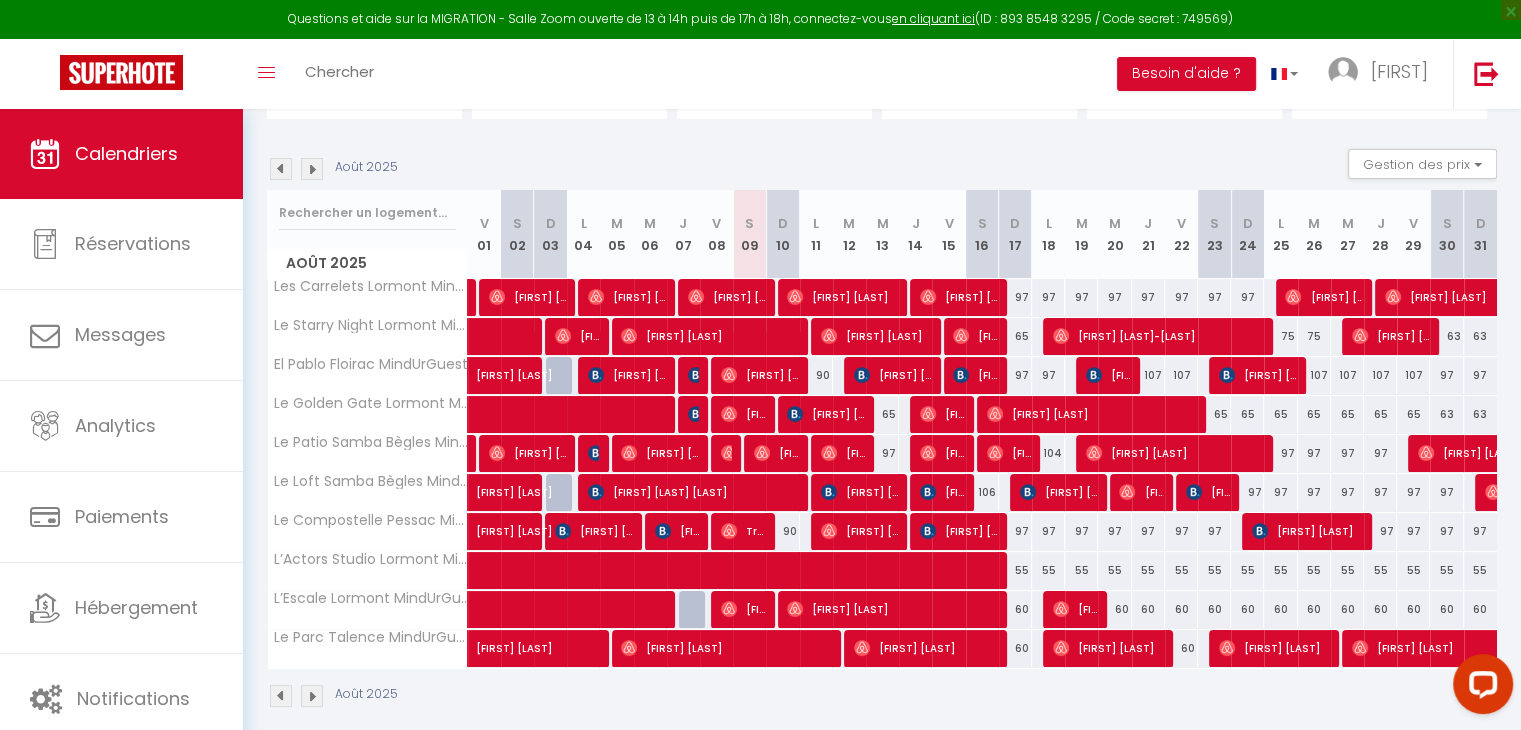 scroll, scrollTop: 196, scrollLeft: 0, axis: vertical 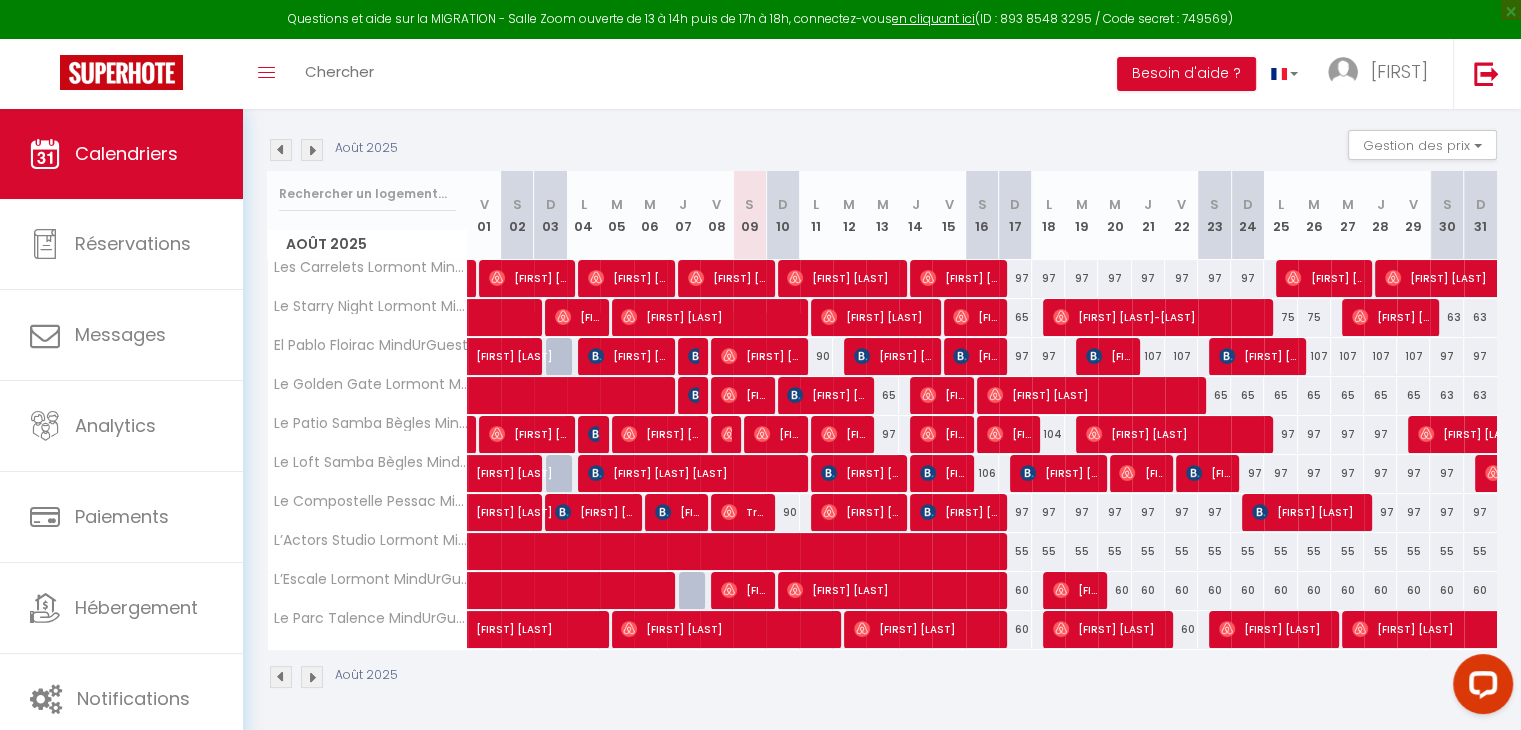 click on "106" at bounding box center [982, 473] 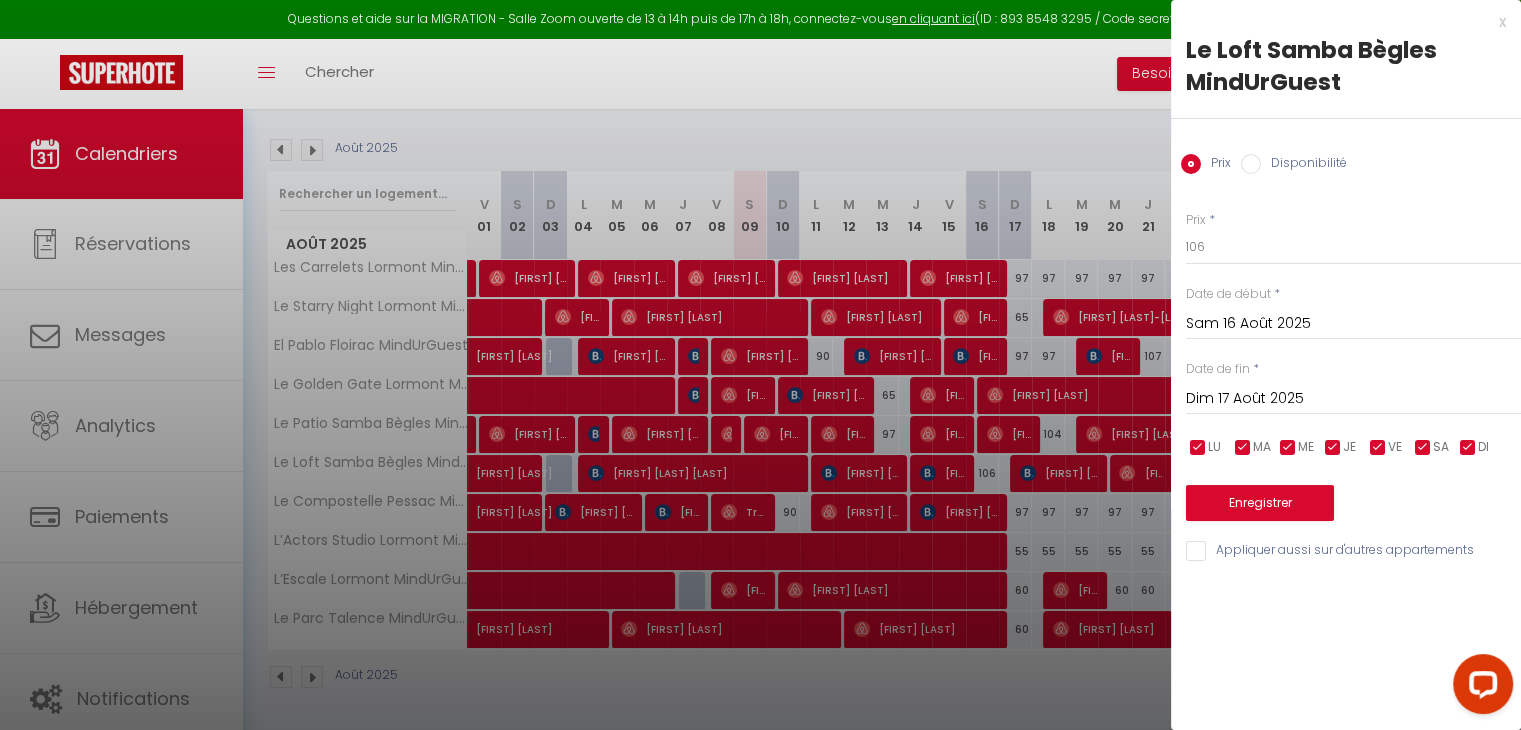 click on "Prix
*   106
Statut
*
Disponible
Indisponible
Date de début
*     Sam 16 Août 2025         <   Août 2025   >   Dim Lun Mar Mer Jeu Ven Sam   1 2 3 4 5 6 7 8 9 10 11 12 13 14 15 16 17 18 19 20 21 22 23 24 25 26 27 28 29 30 31     <   2025   >   Janvier Février Mars Avril Mai Juin Juillet Août Septembre Octobre Novembre Décembre     <   2020 - 2029   >   2020 2021 2022 2023 2024 2025 2026 2027 2028 2029
Date de fin
*     Dim 17 Août 2025         <   Août 2025   >   Dim Lun Mar Mer Jeu Ven Sam   1 2 3 4 5 6 7 8 9 10 11 12 13 14 15 16 17 18 19 20 21 22 23 24 25 26 27 28 29 30 31     <   2025   >   Janvier Février Mars Avril Mai Juin Juillet Août Septembre Octobre Novembre Décembre     <   2020 - 2029   >   2020 2021" at bounding box center (1346, 375) 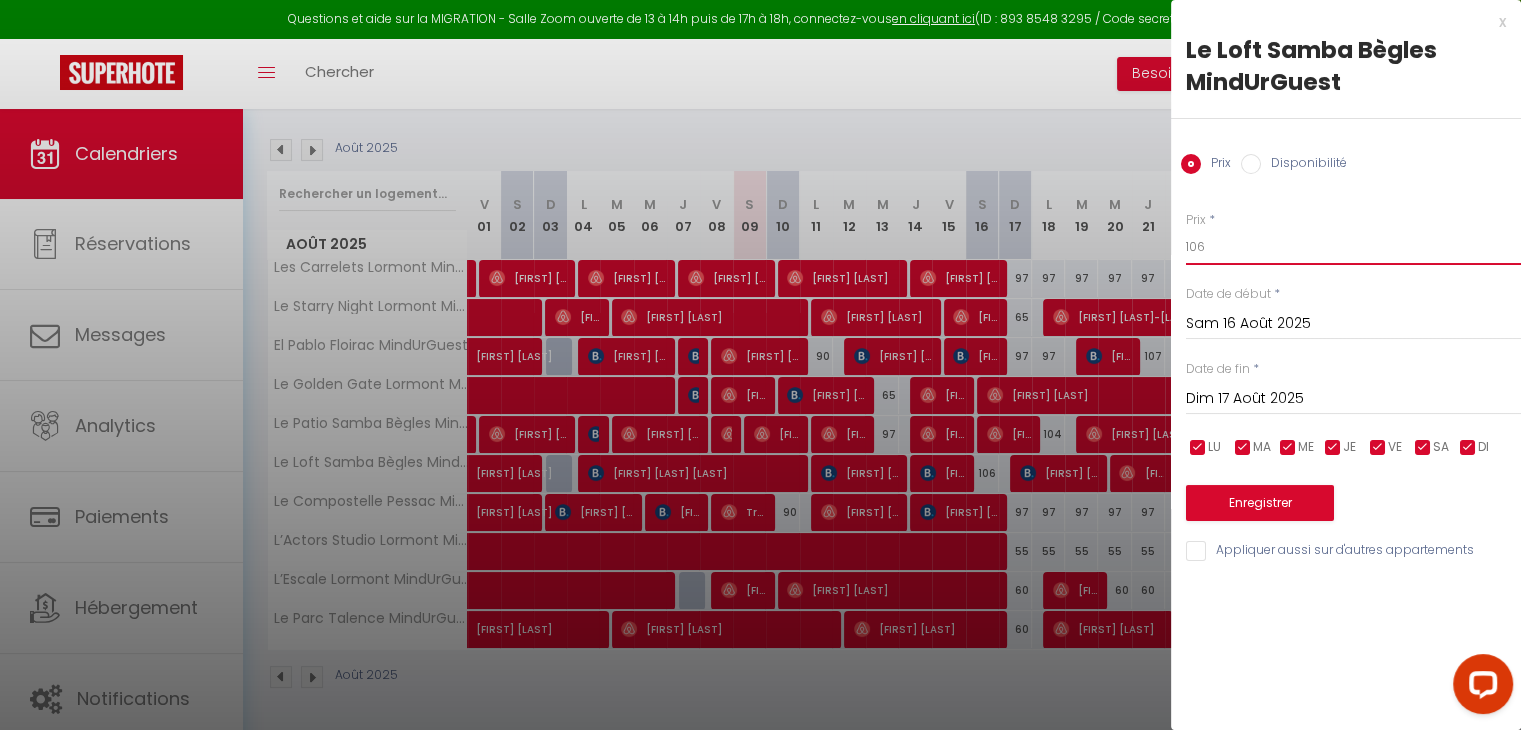 click on "106" at bounding box center (1353, 247) 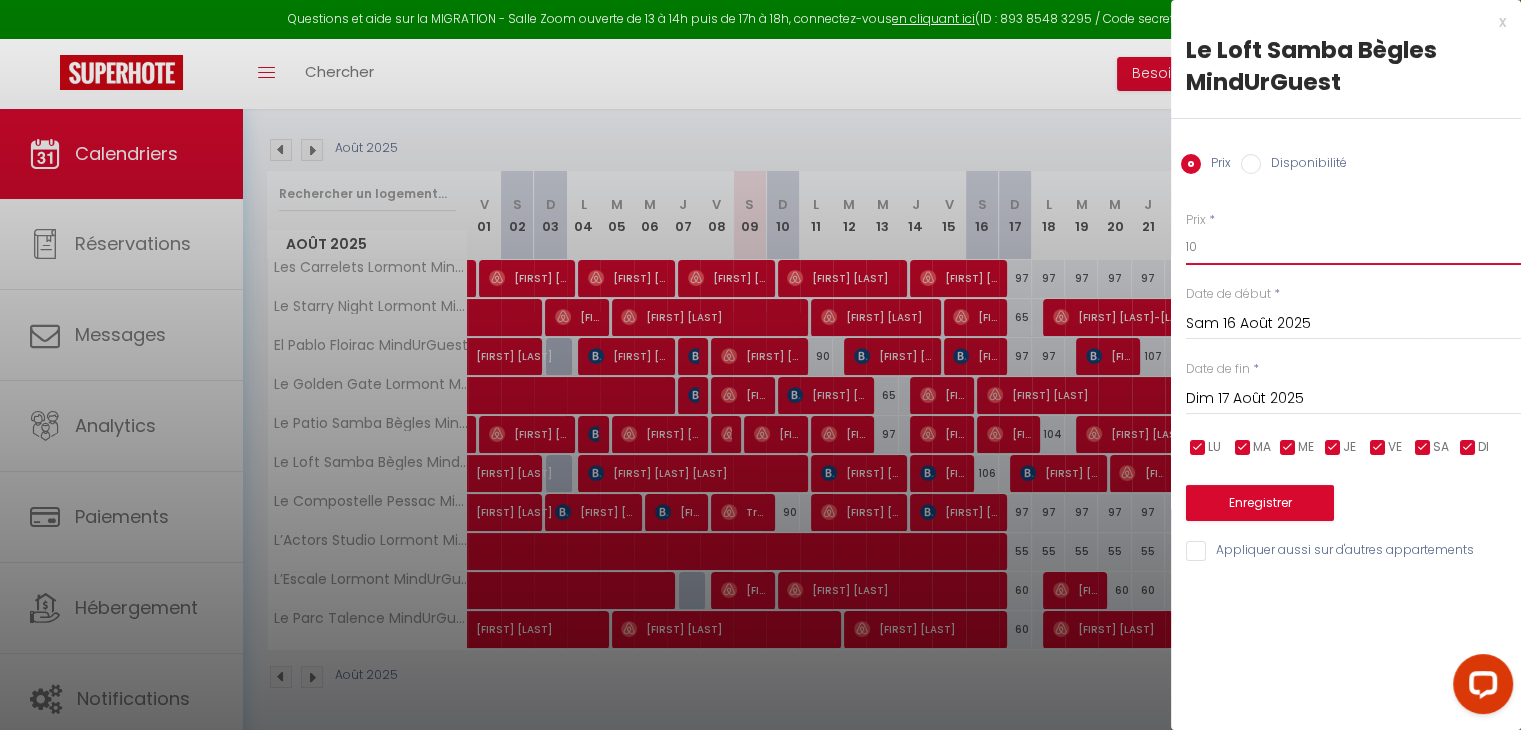 type on "1" 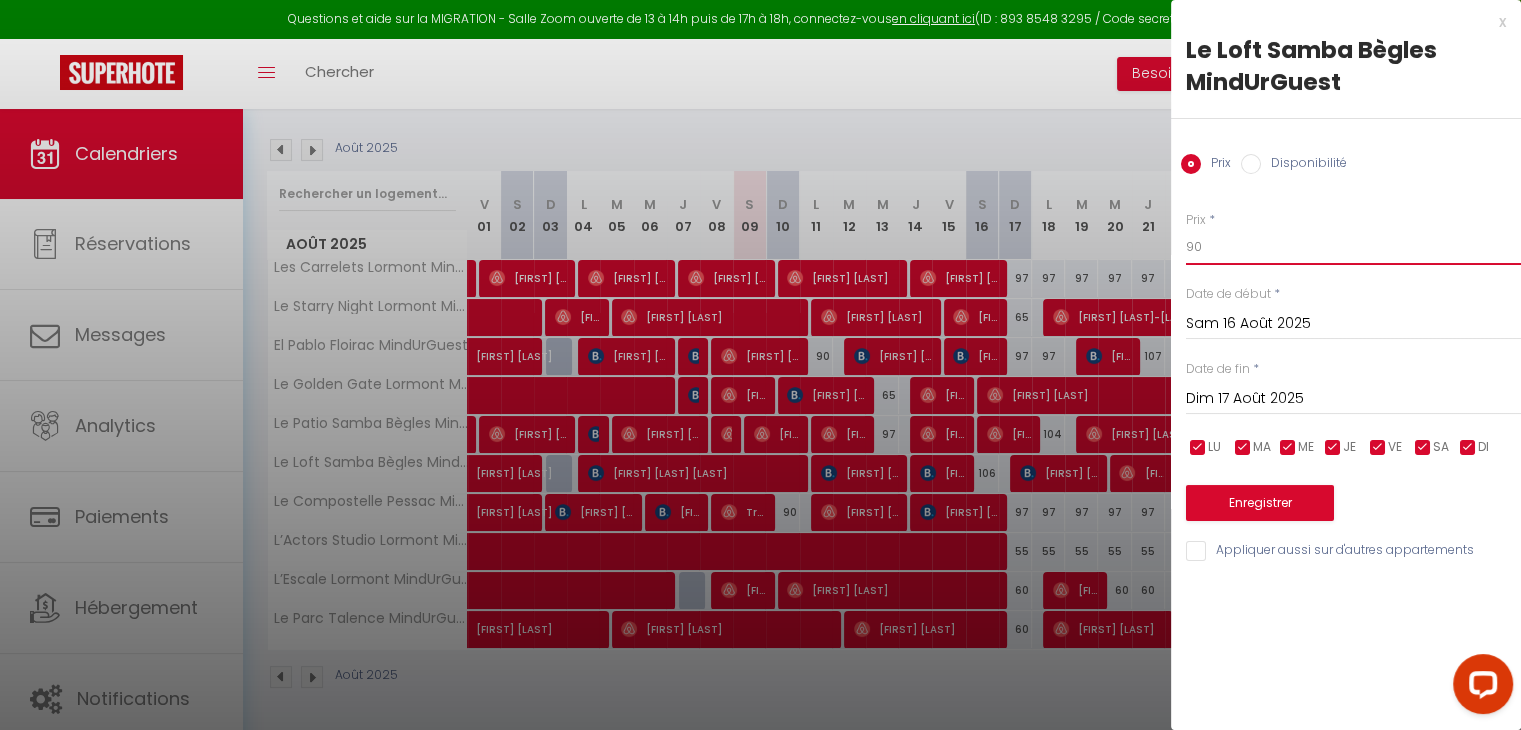 type on "90" 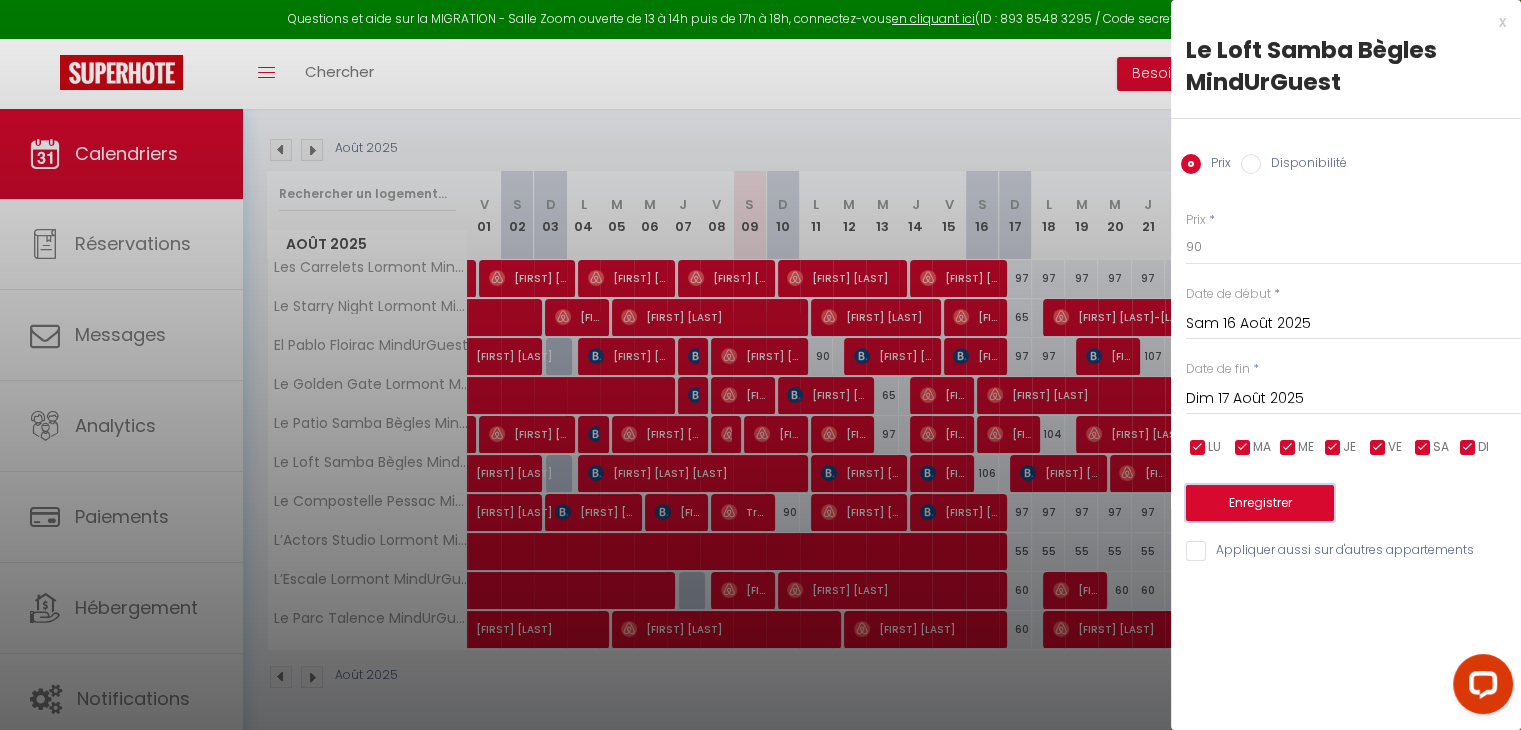 click on "Enregistrer" at bounding box center (1260, 503) 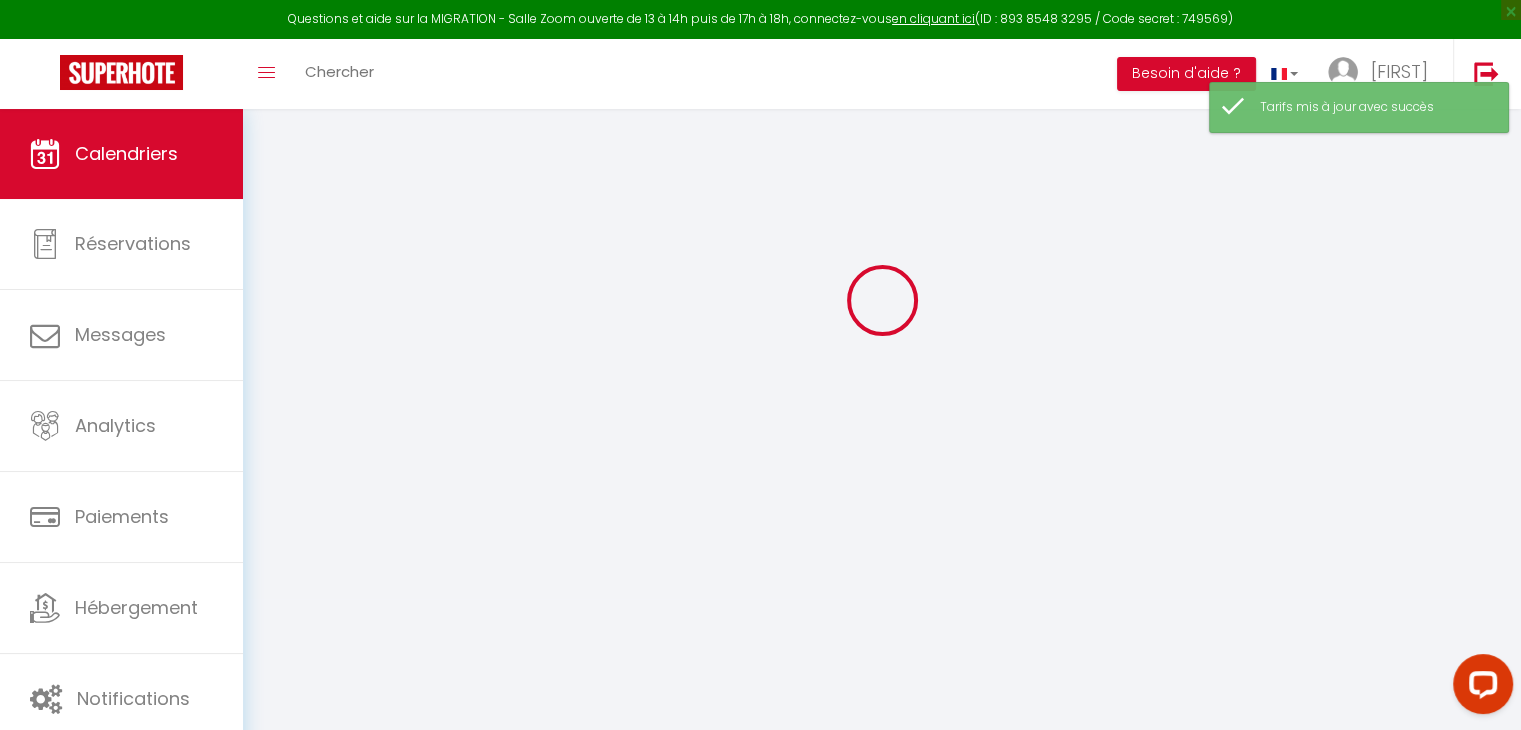 scroll, scrollTop: 196, scrollLeft: 0, axis: vertical 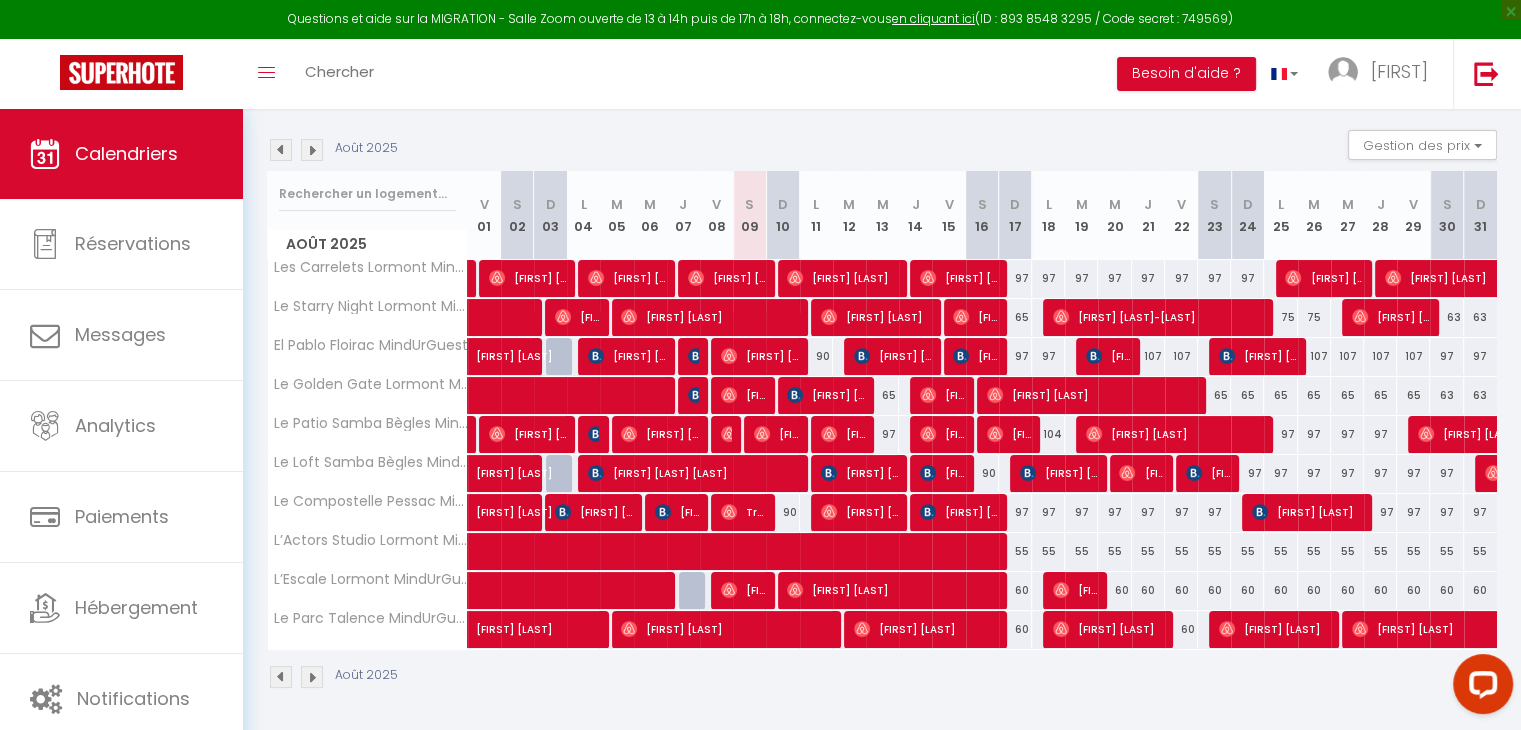 click on "90" at bounding box center [982, 473] 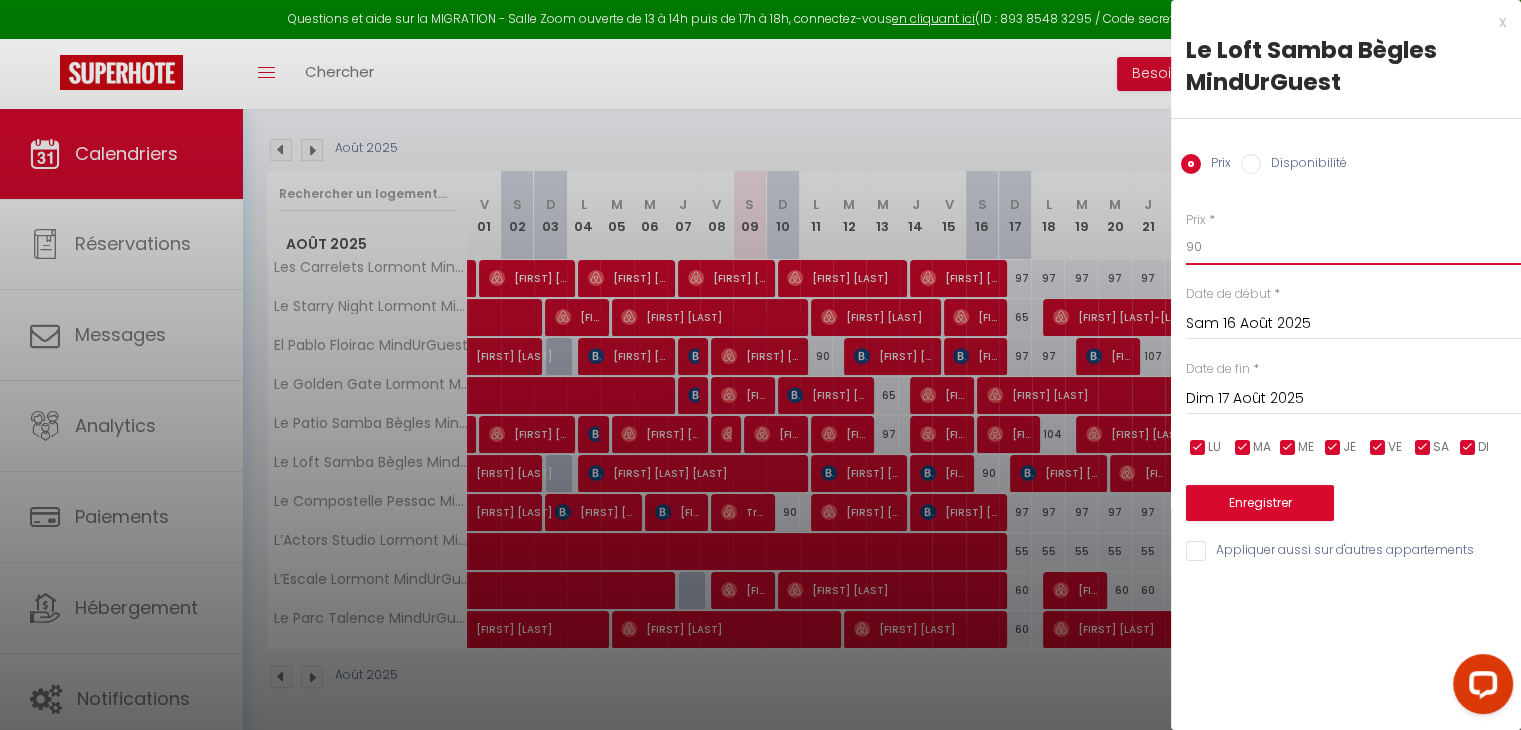 click on "90" at bounding box center [1353, 247] 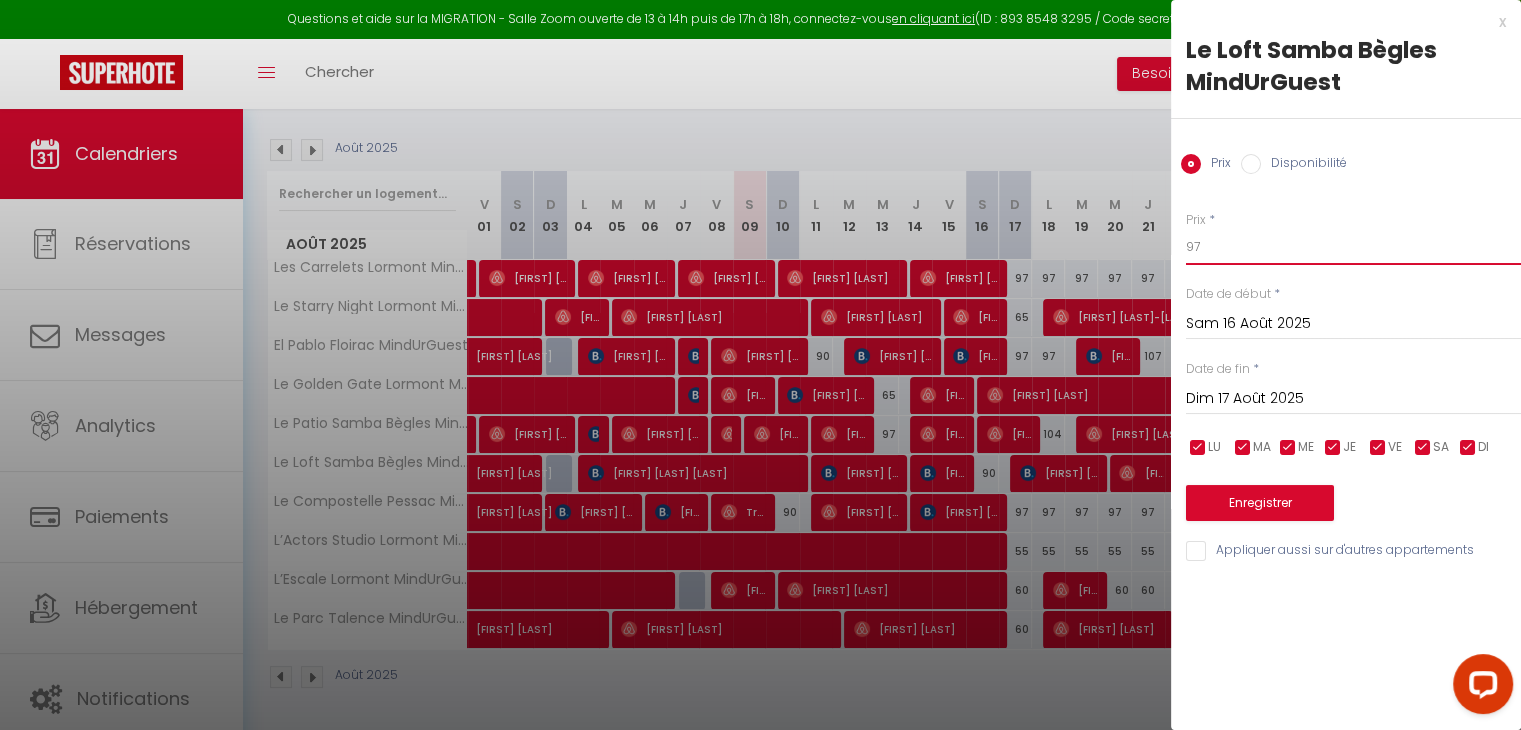 type on "97" 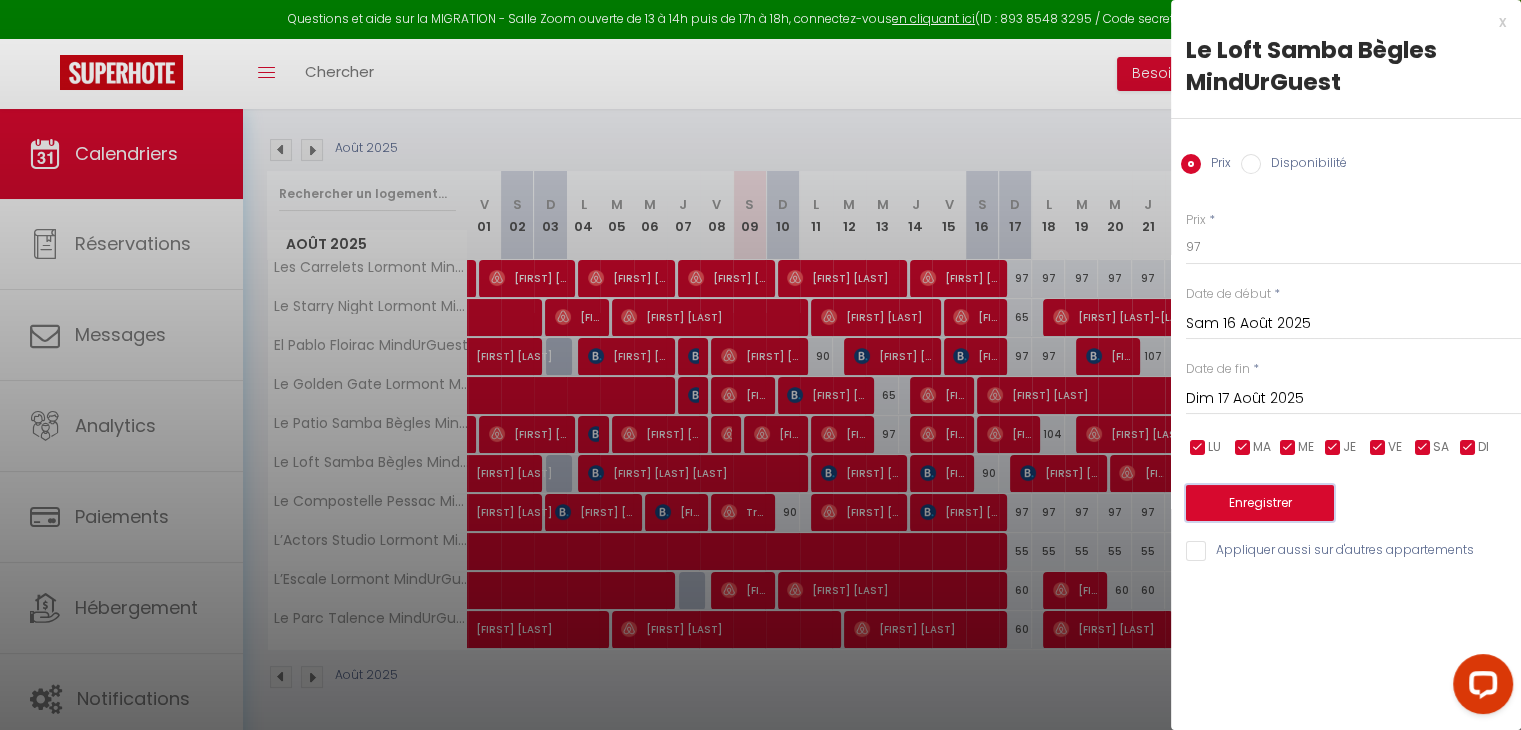click on "Enregistrer" at bounding box center (1260, 503) 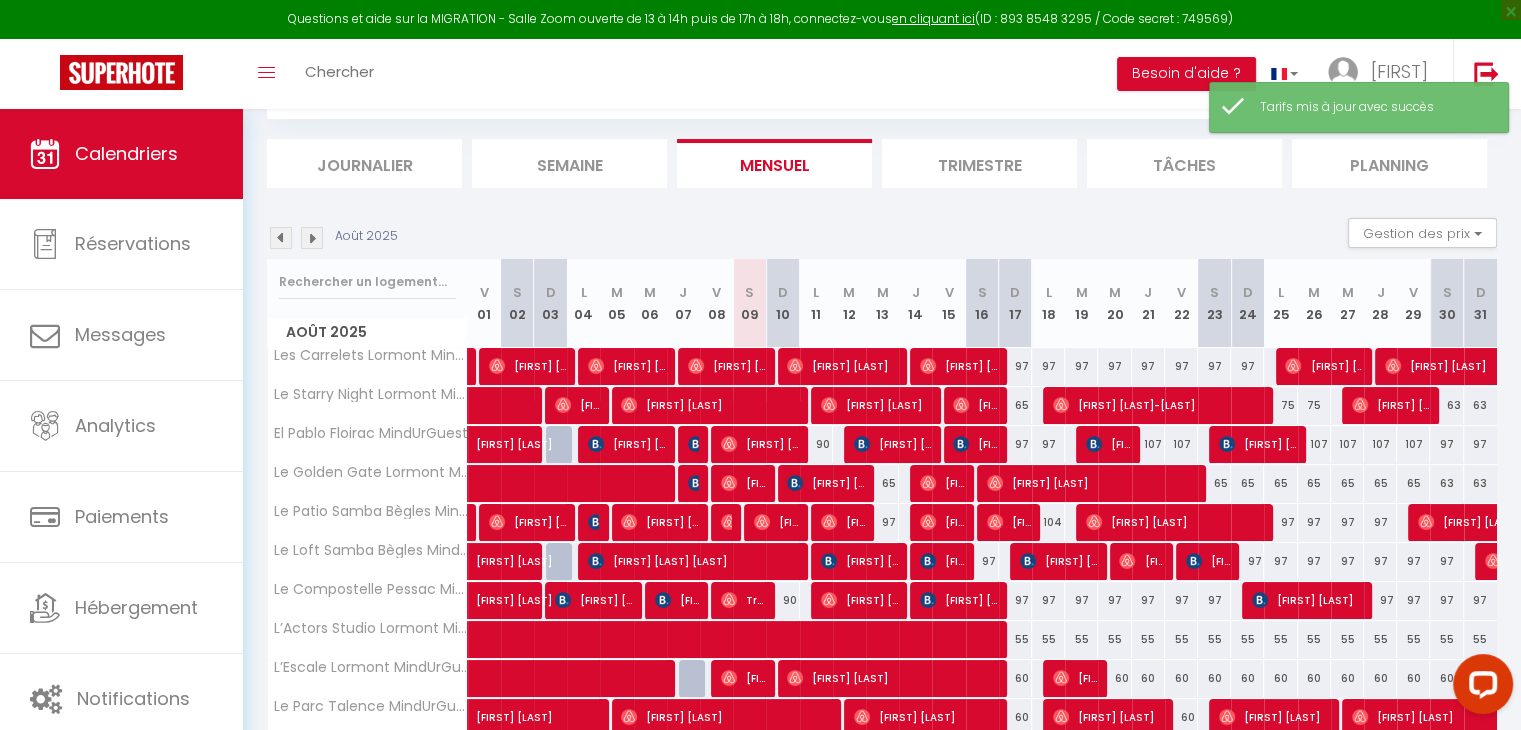 scroll, scrollTop: 196, scrollLeft: 0, axis: vertical 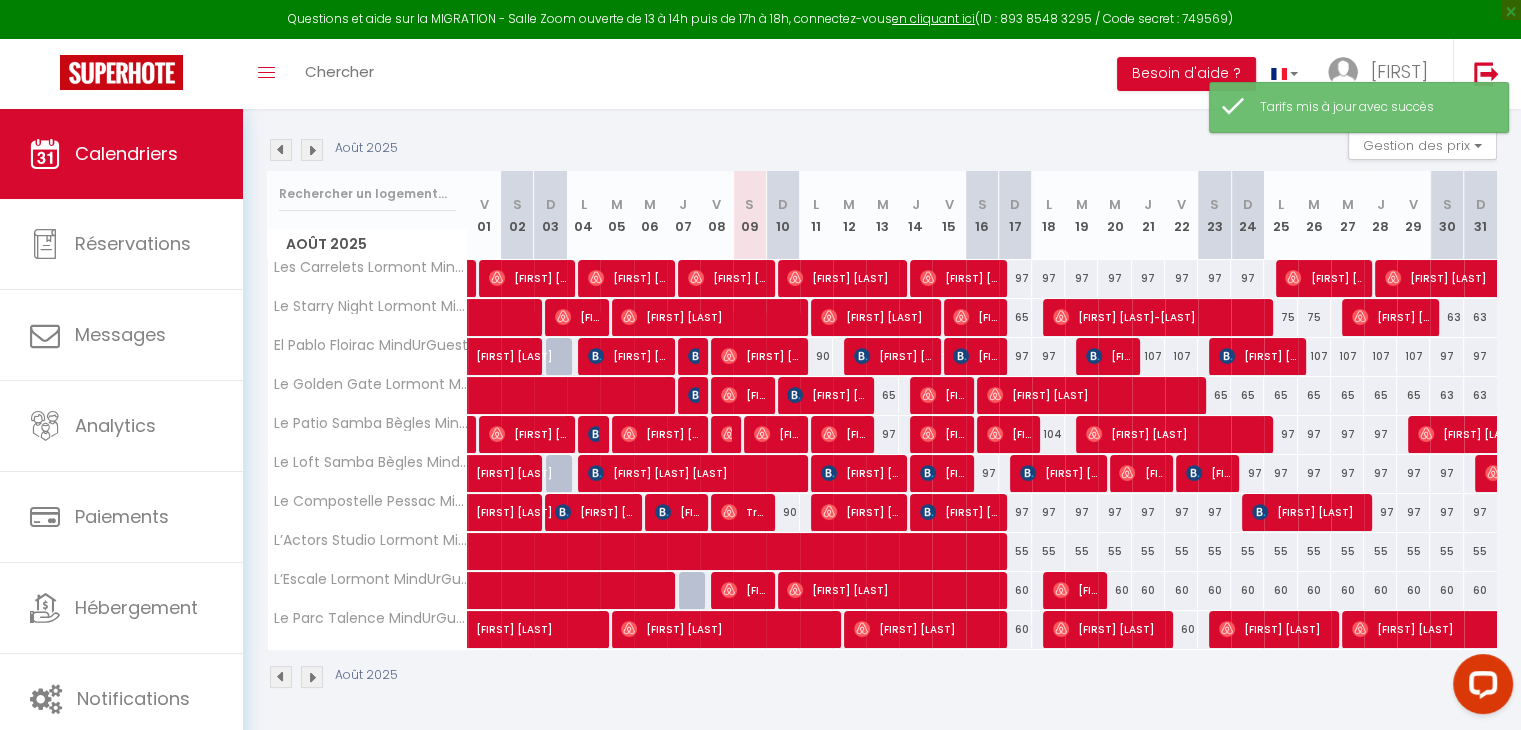 click on "97" at bounding box center [982, 473] 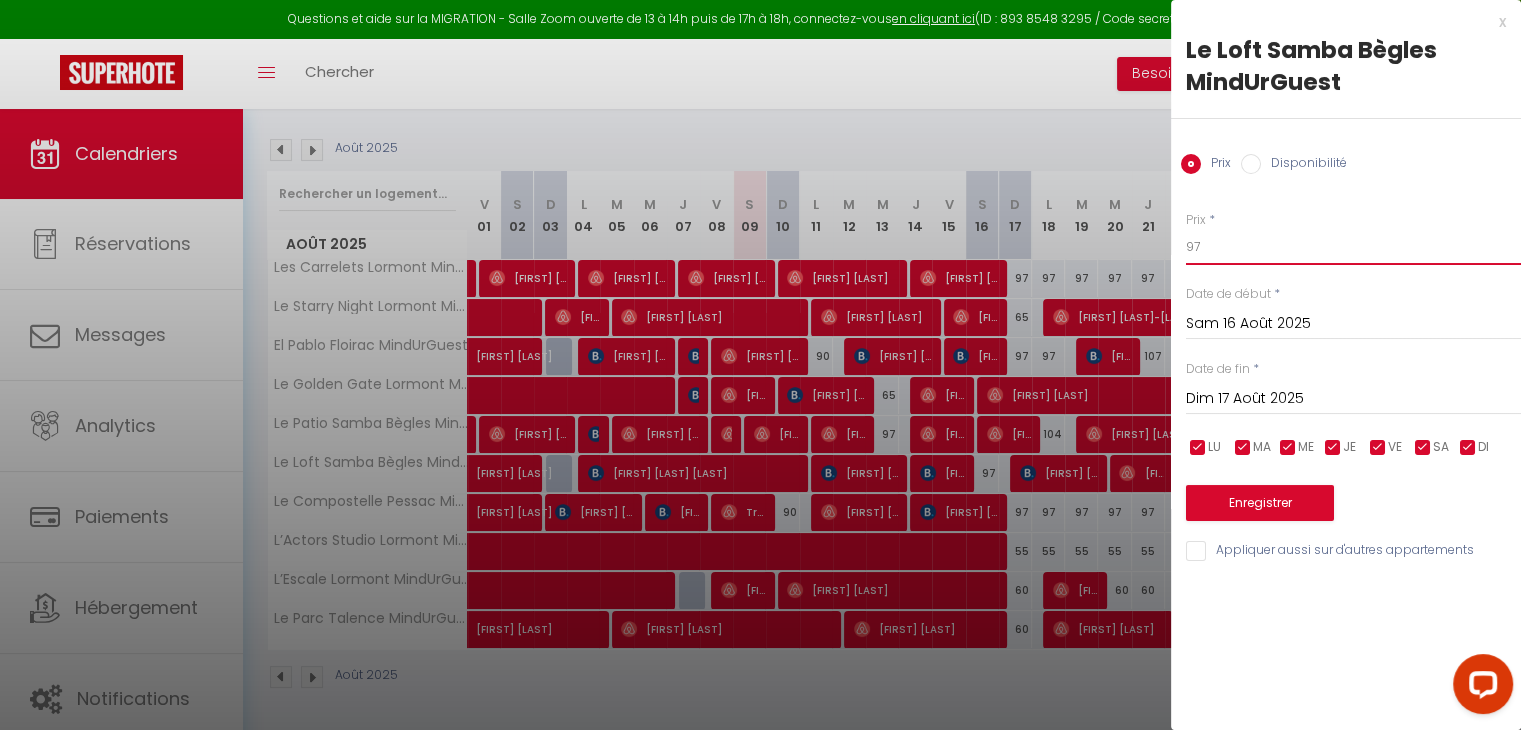 click on "97" at bounding box center [1353, 247] 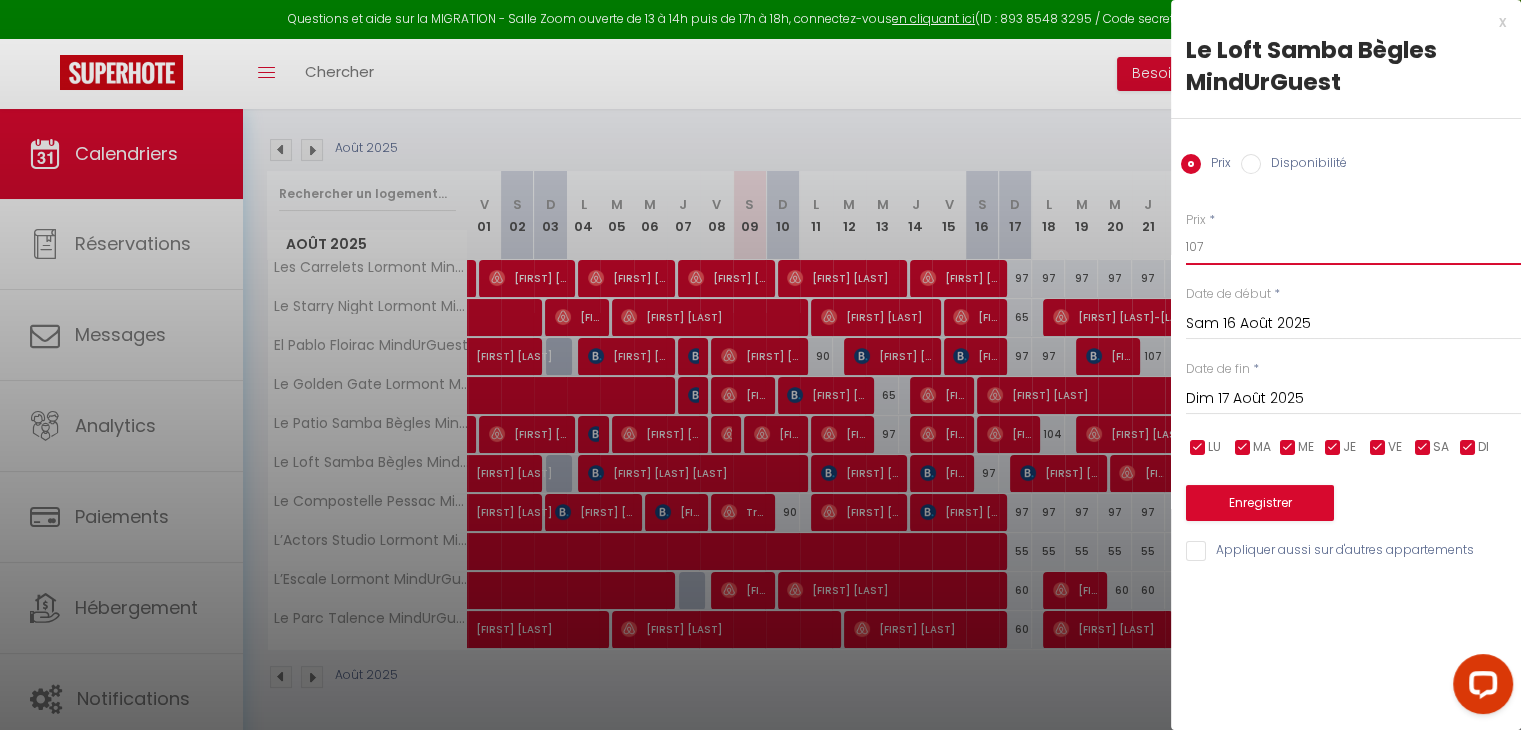 type on "107" 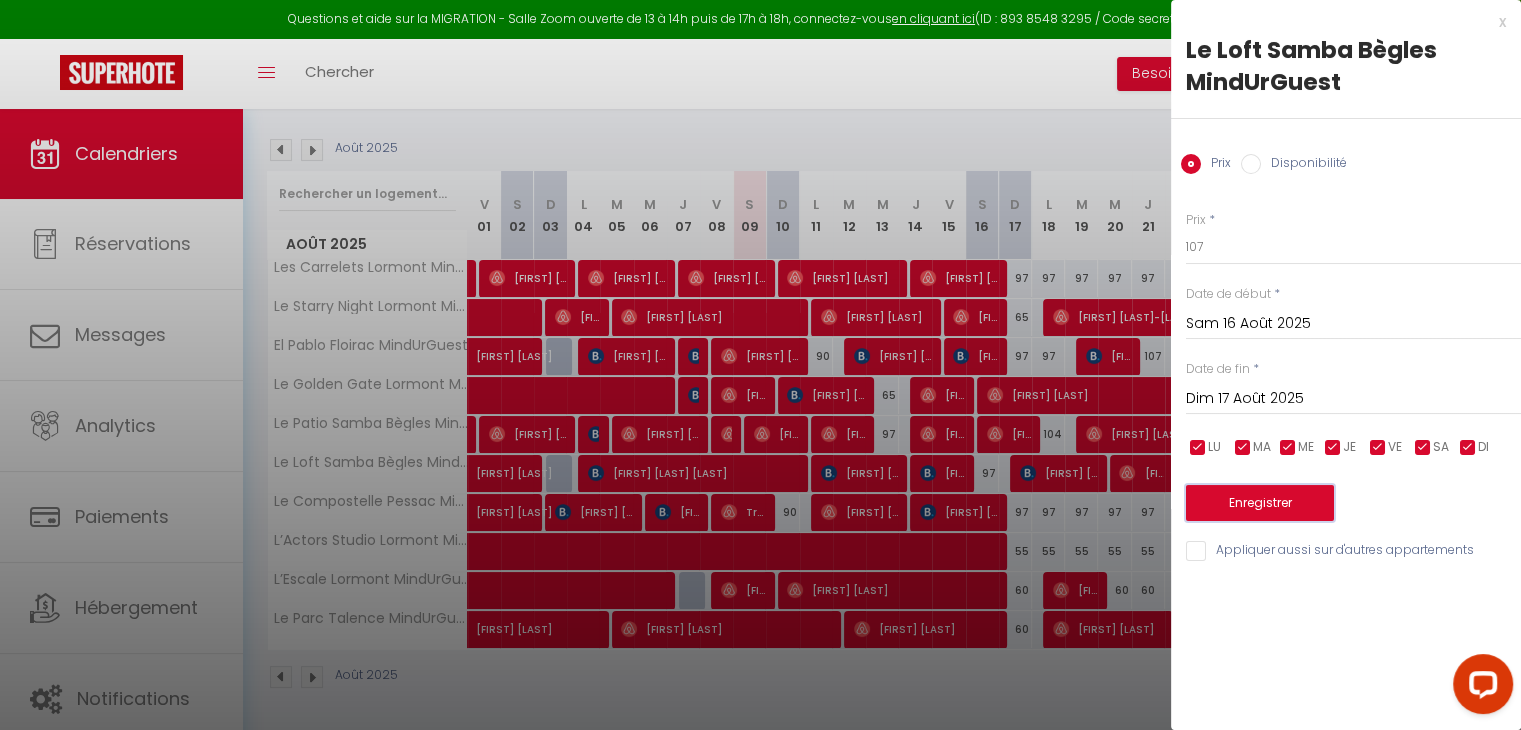 click on "Enregistrer" at bounding box center [1260, 503] 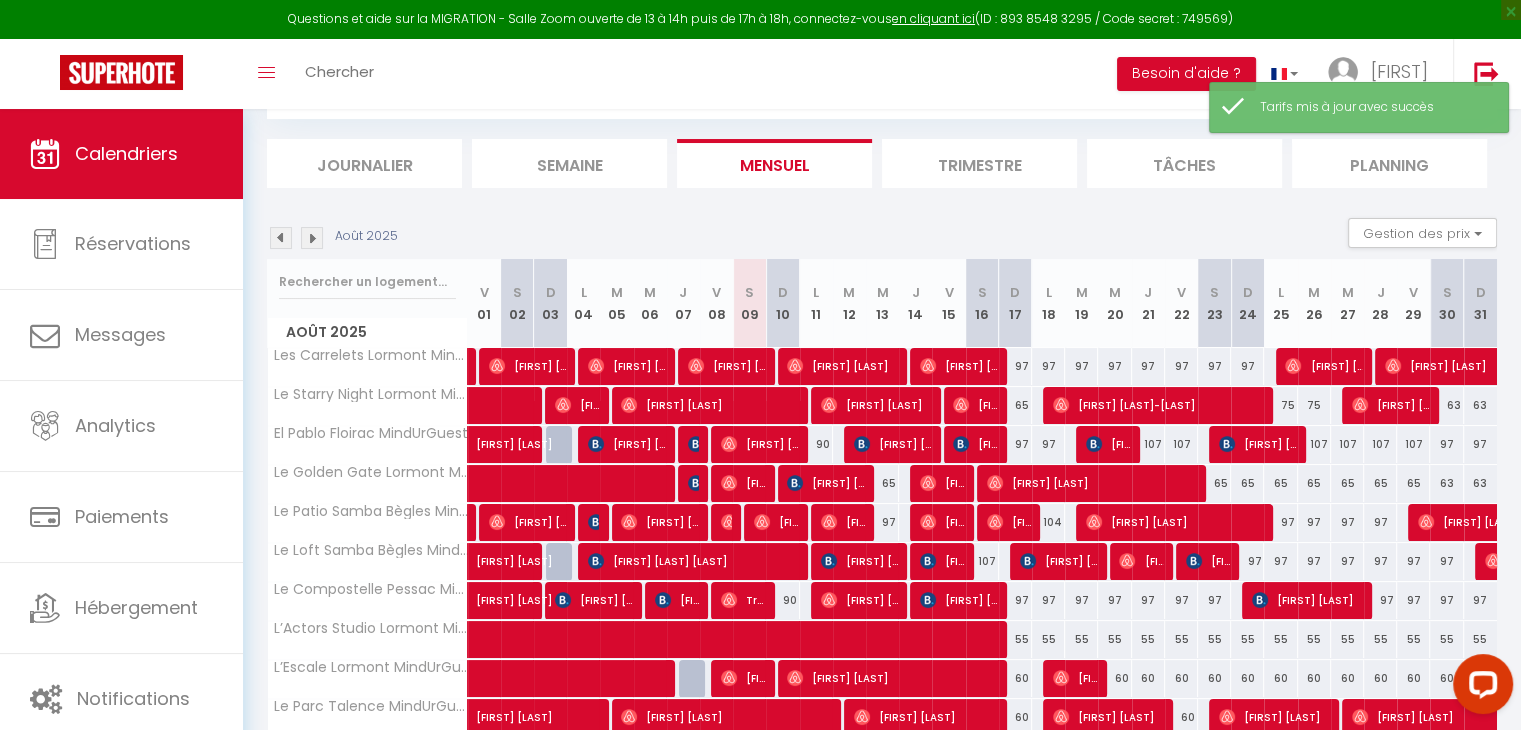 scroll, scrollTop: 196, scrollLeft: 0, axis: vertical 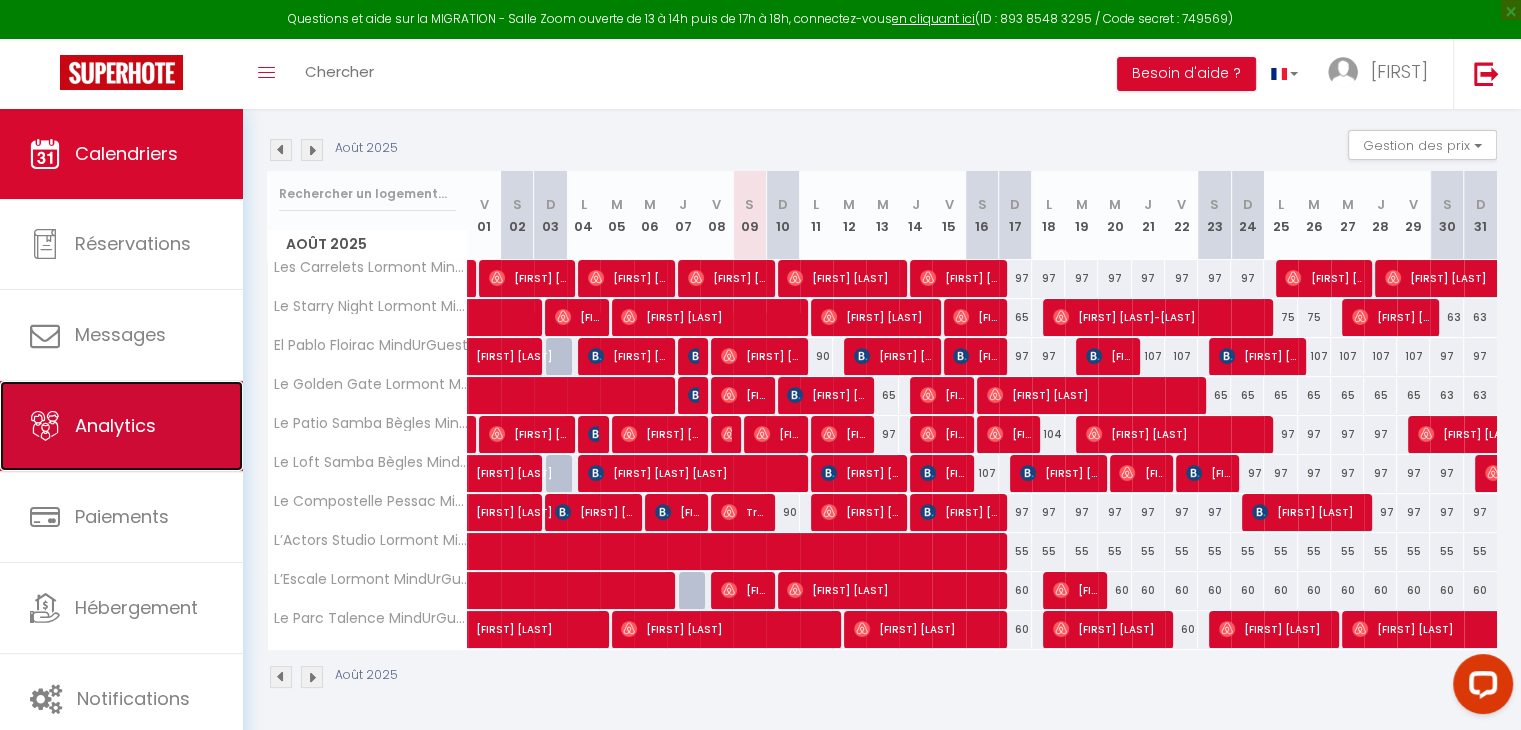 click on "Analytics" at bounding box center [121, 426] 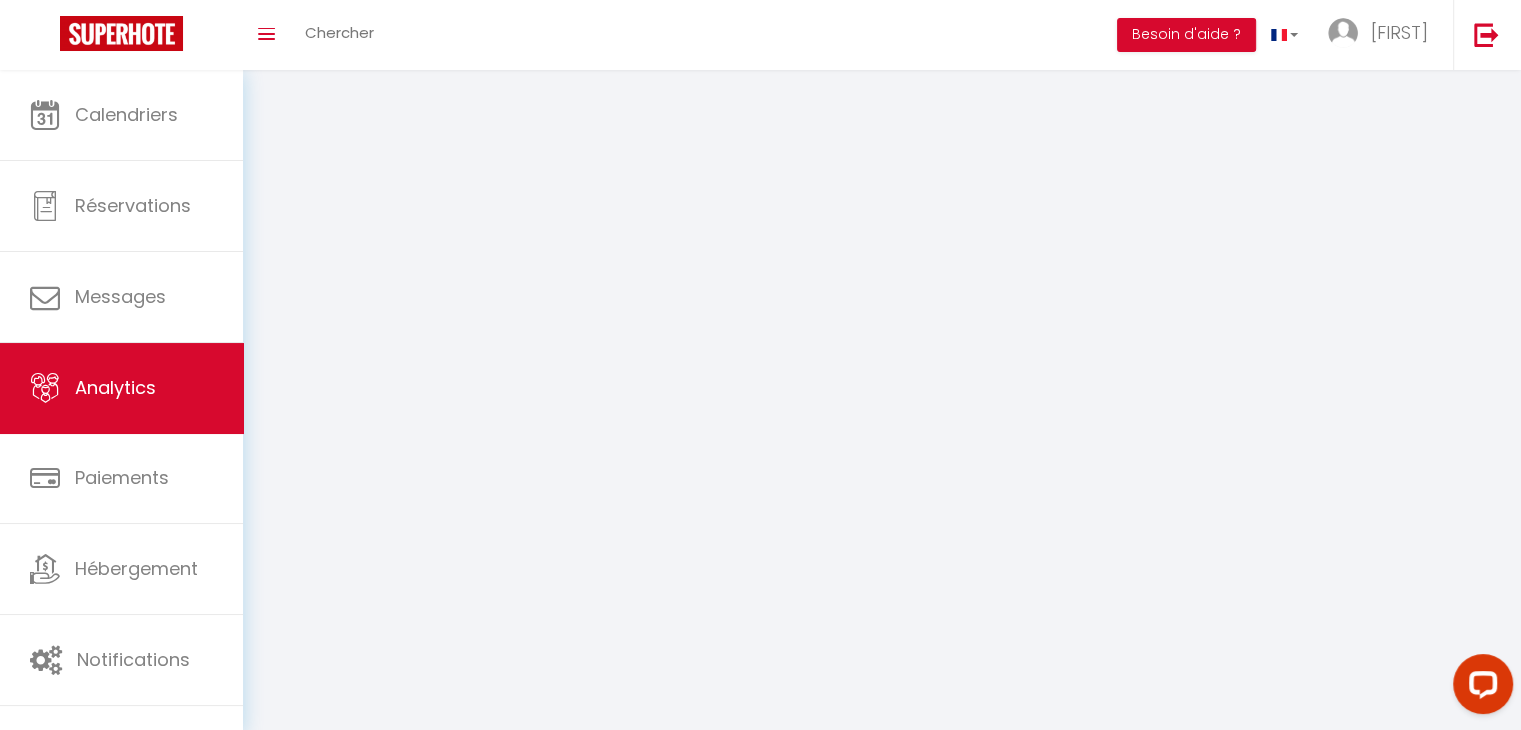 scroll, scrollTop: 0, scrollLeft: 0, axis: both 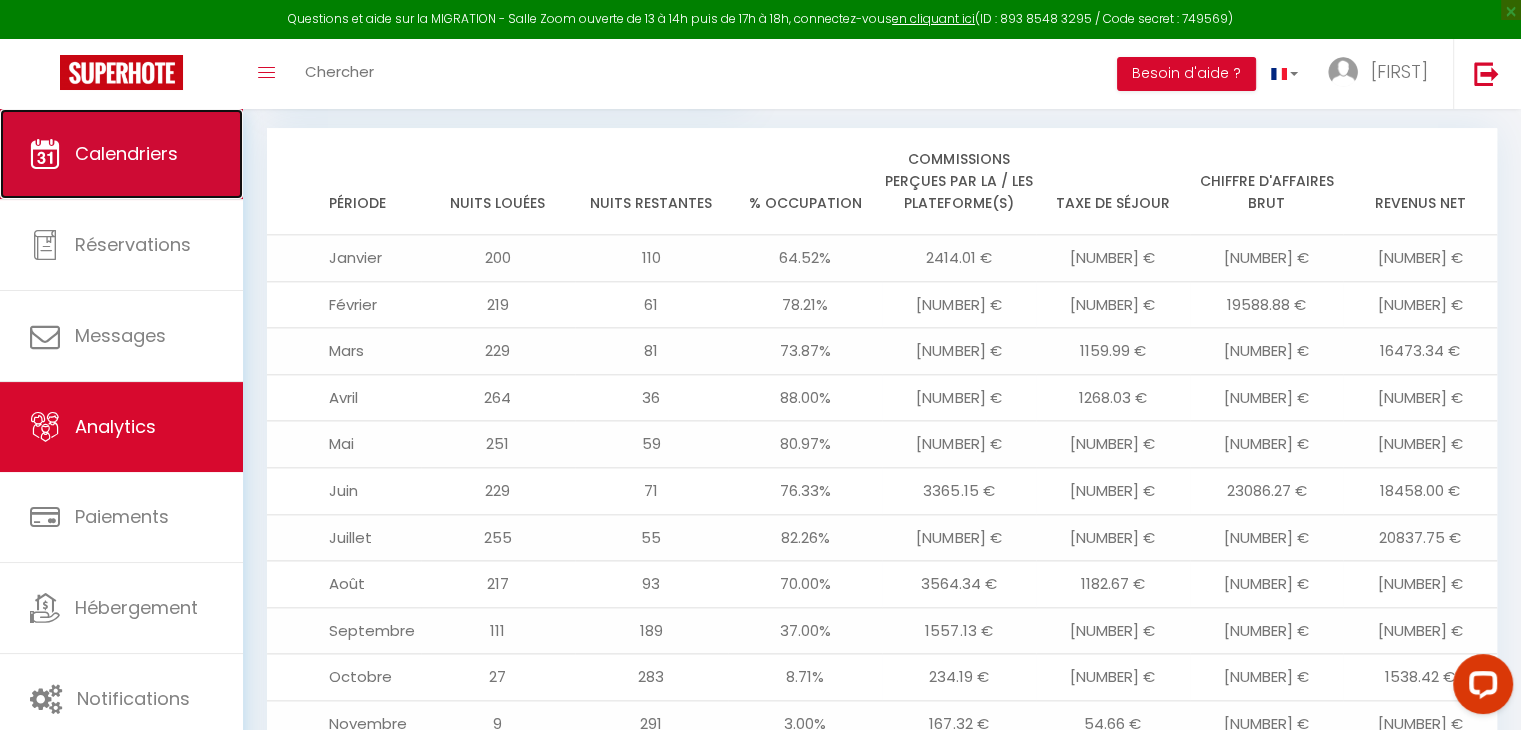 click on "Calendriers" at bounding box center (121, 154) 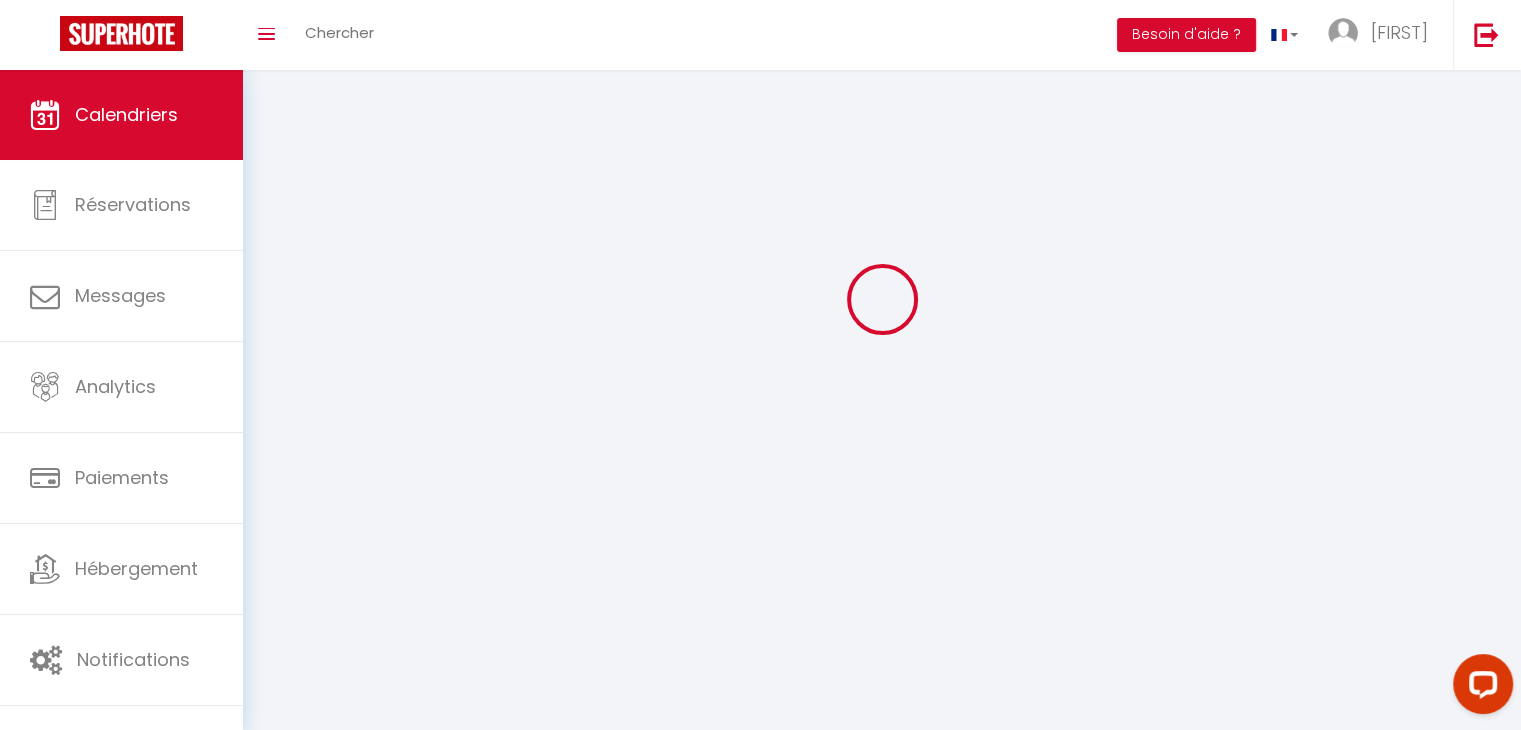 scroll, scrollTop: 0, scrollLeft: 0, axis: both 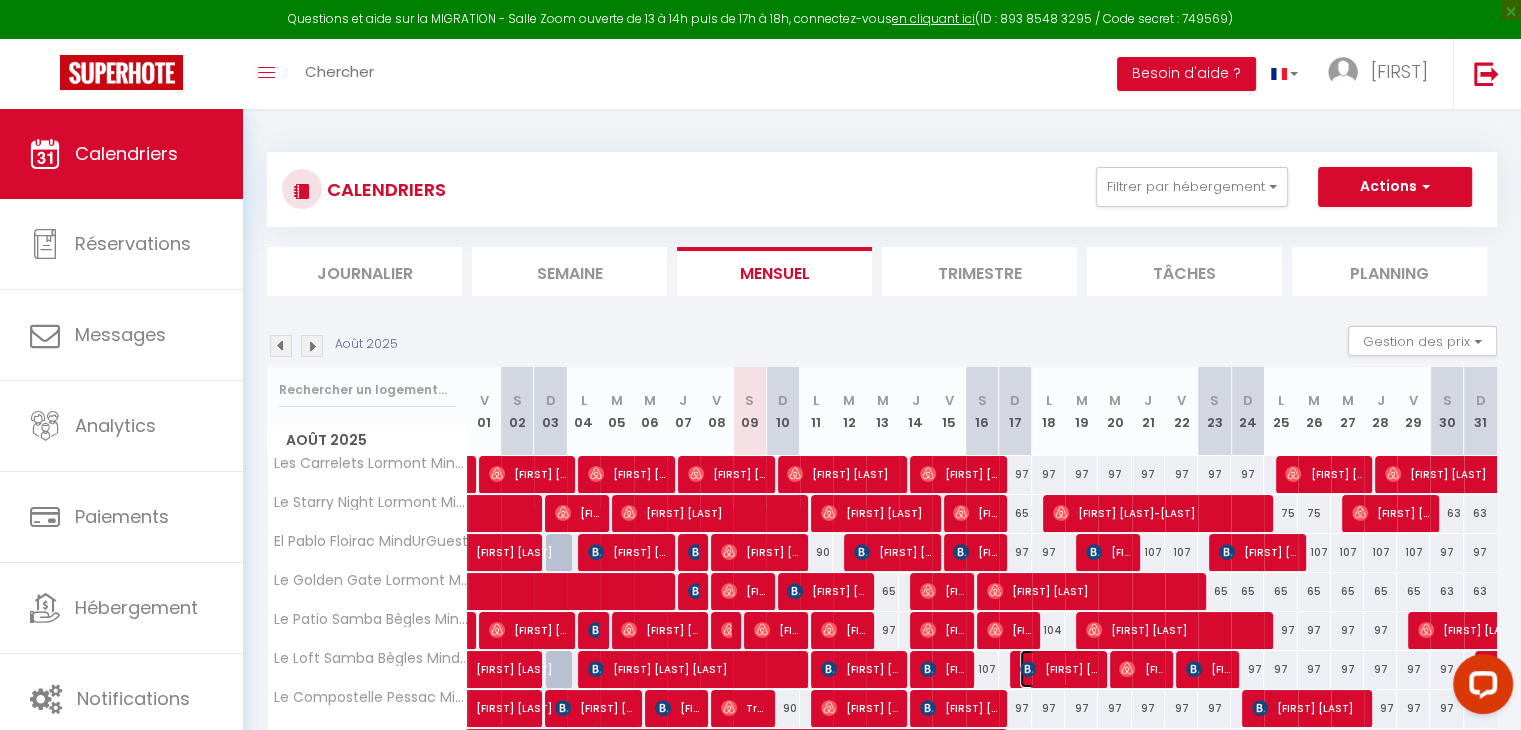click on "[FIRST] [LAST]" at bounding box center (1058, 669) 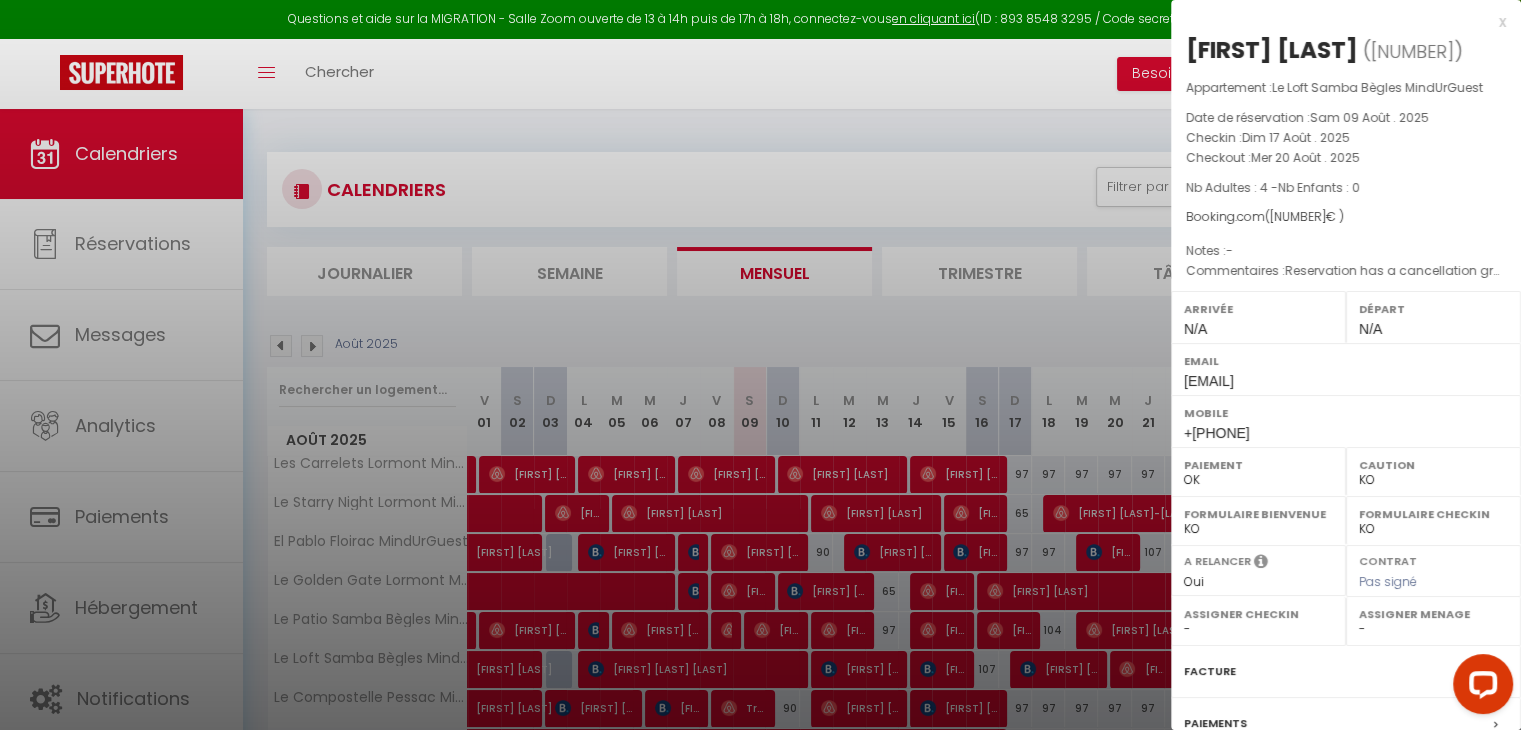 click on "-
[LAST] [LAST]
[LAST] [LAST]
[LAST] [LAST]
[FIRST] [LAST]
[FIRST] [LAST]
[LAST] [LAST]
[FIRST] [LAST]
[FIRST] [LAST]
[FIRST] [LAST]
COCO HOUSE" at bounding box center [1433, 629] 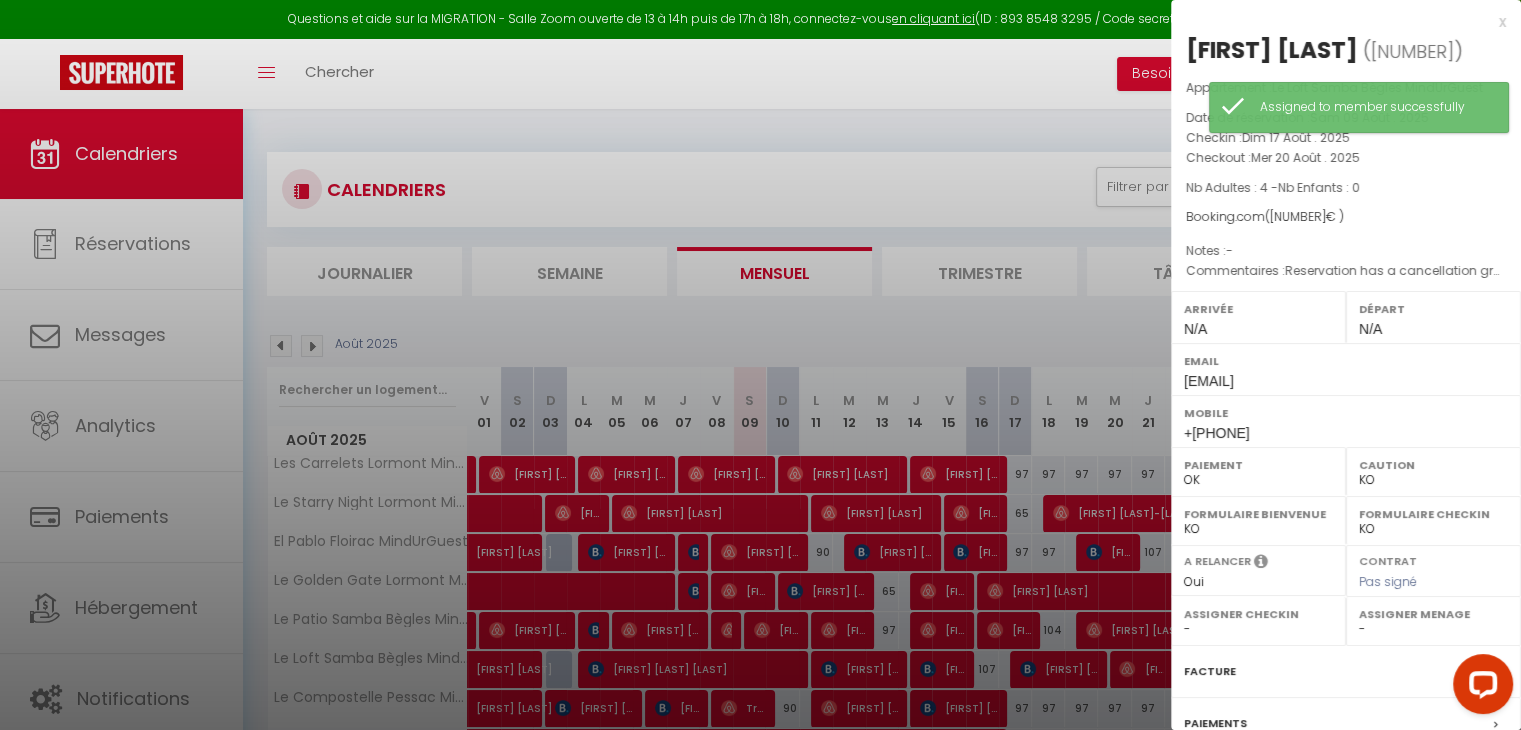 click on "x" at bounding box center (1338, 22) 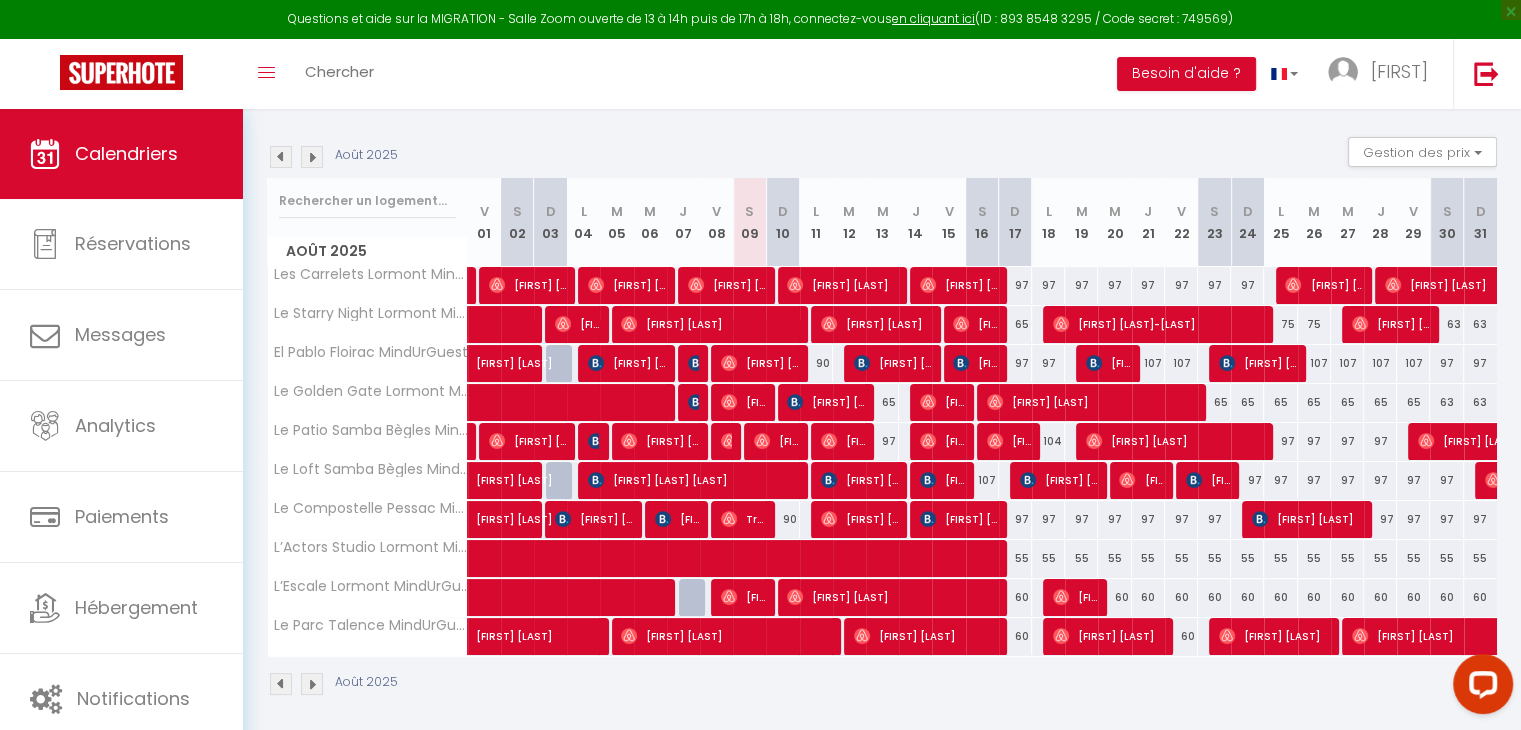 scroll, scrollTop: 186, scrollLeft: 0, axis: vertical 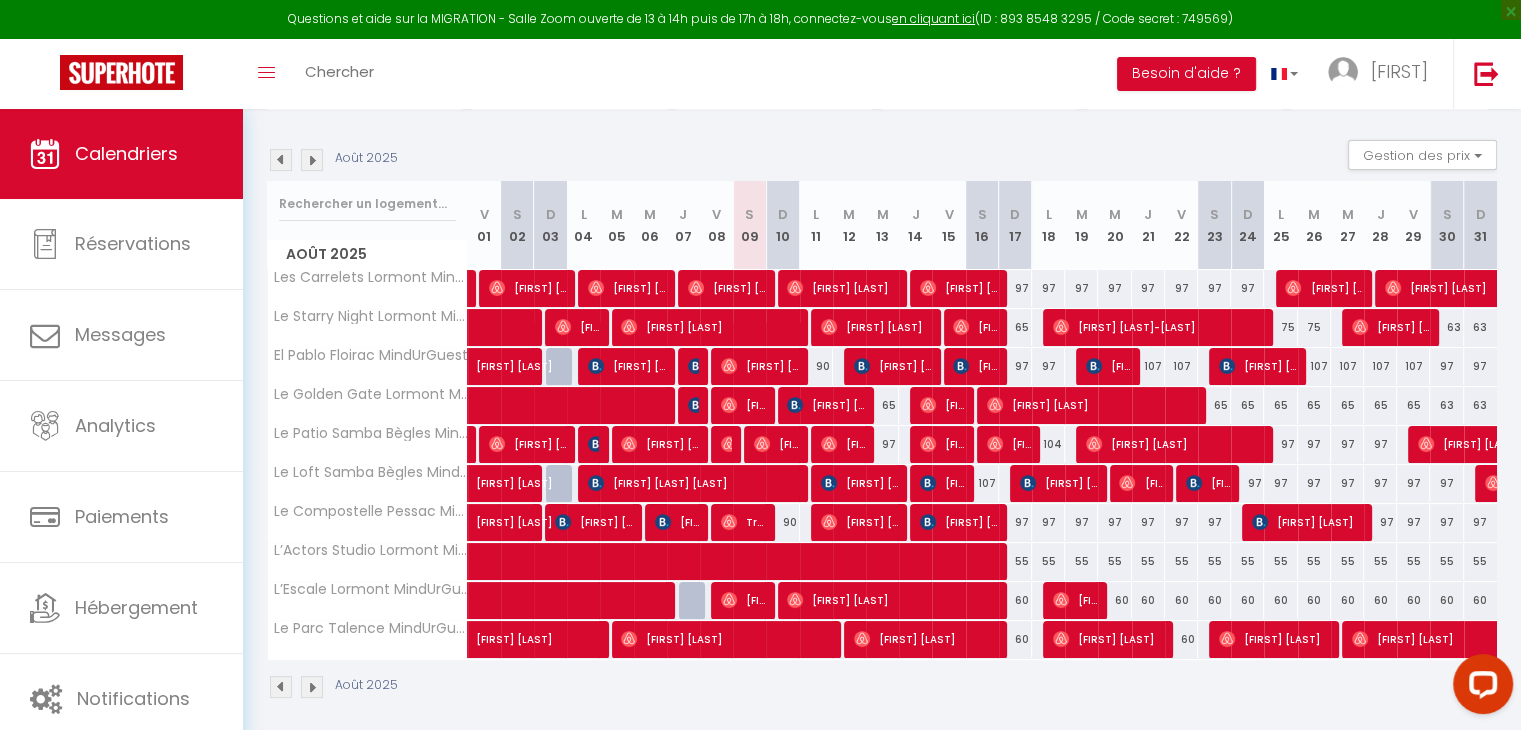 click on "104" at bounding box center (1048, 444) 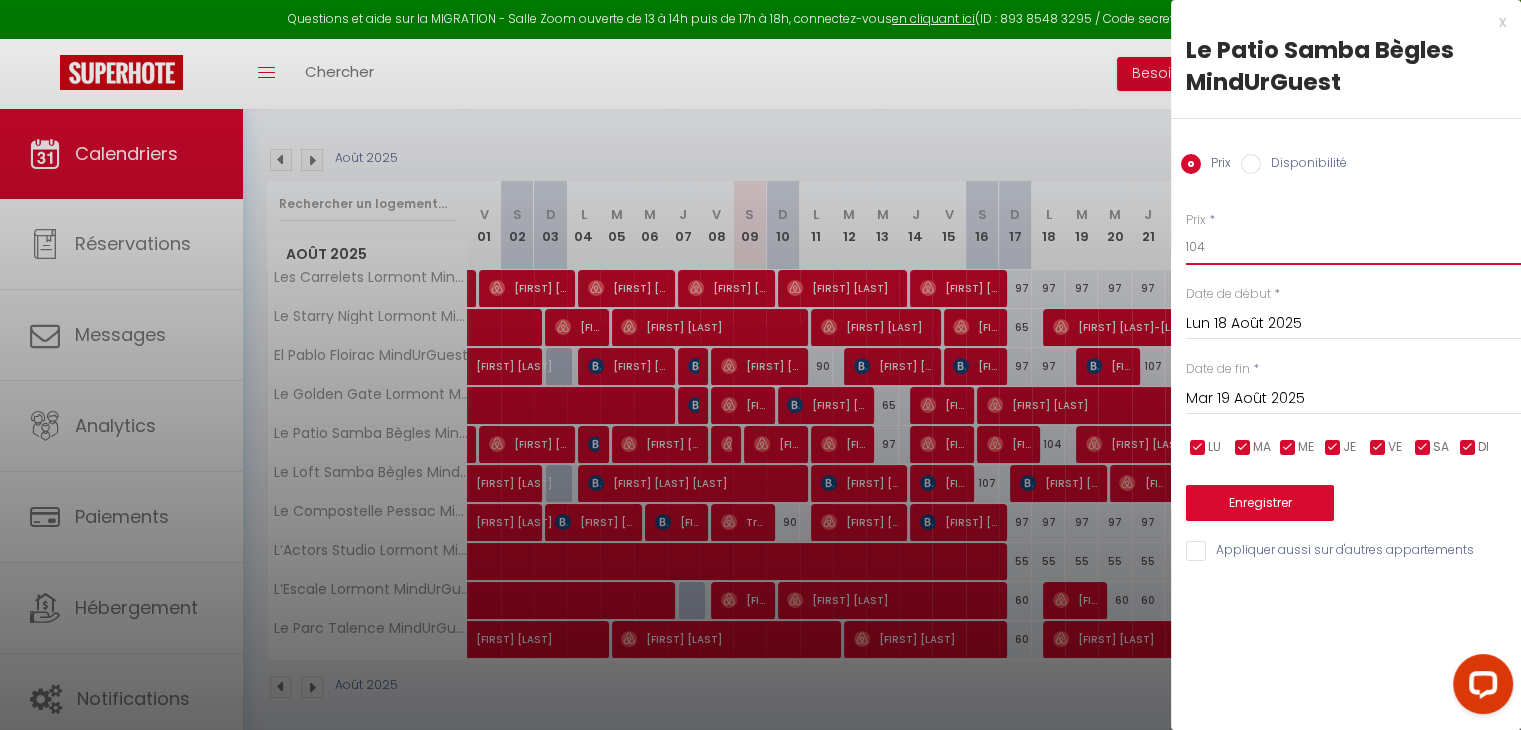 click on "104" at bounding box center [1353, 247] 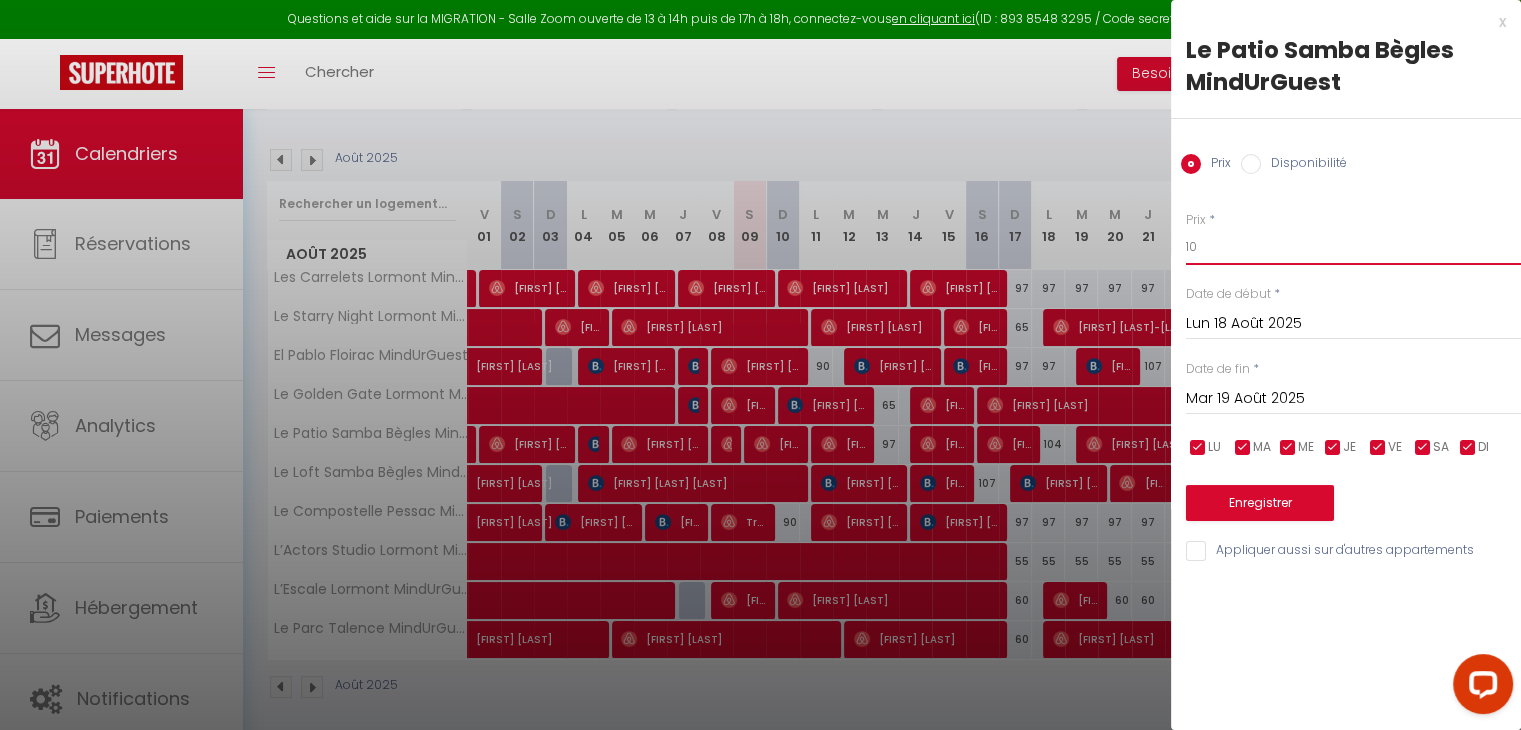 type on "1" 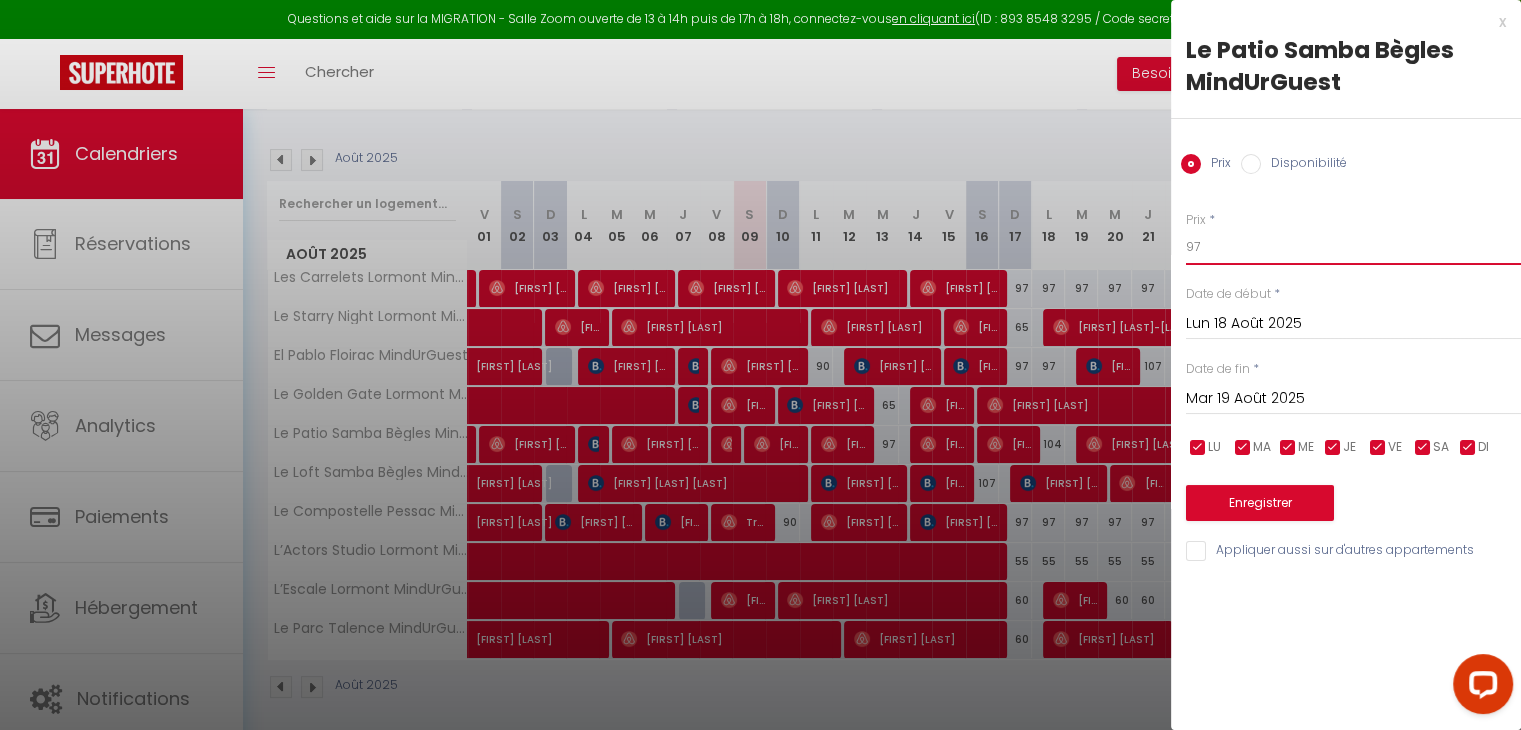 type on "97" 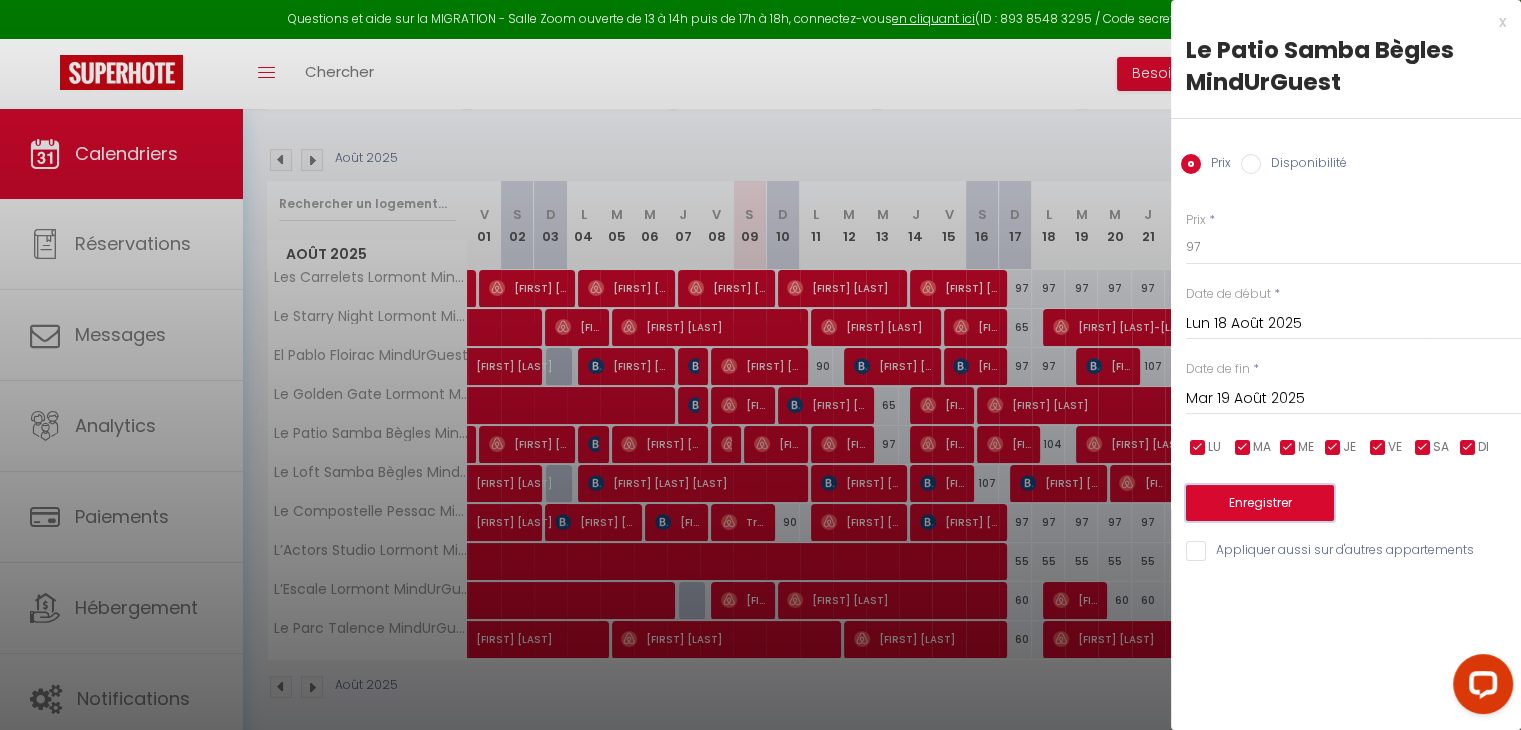 click on "Enregistrer" at bounding box center (1260, 503) 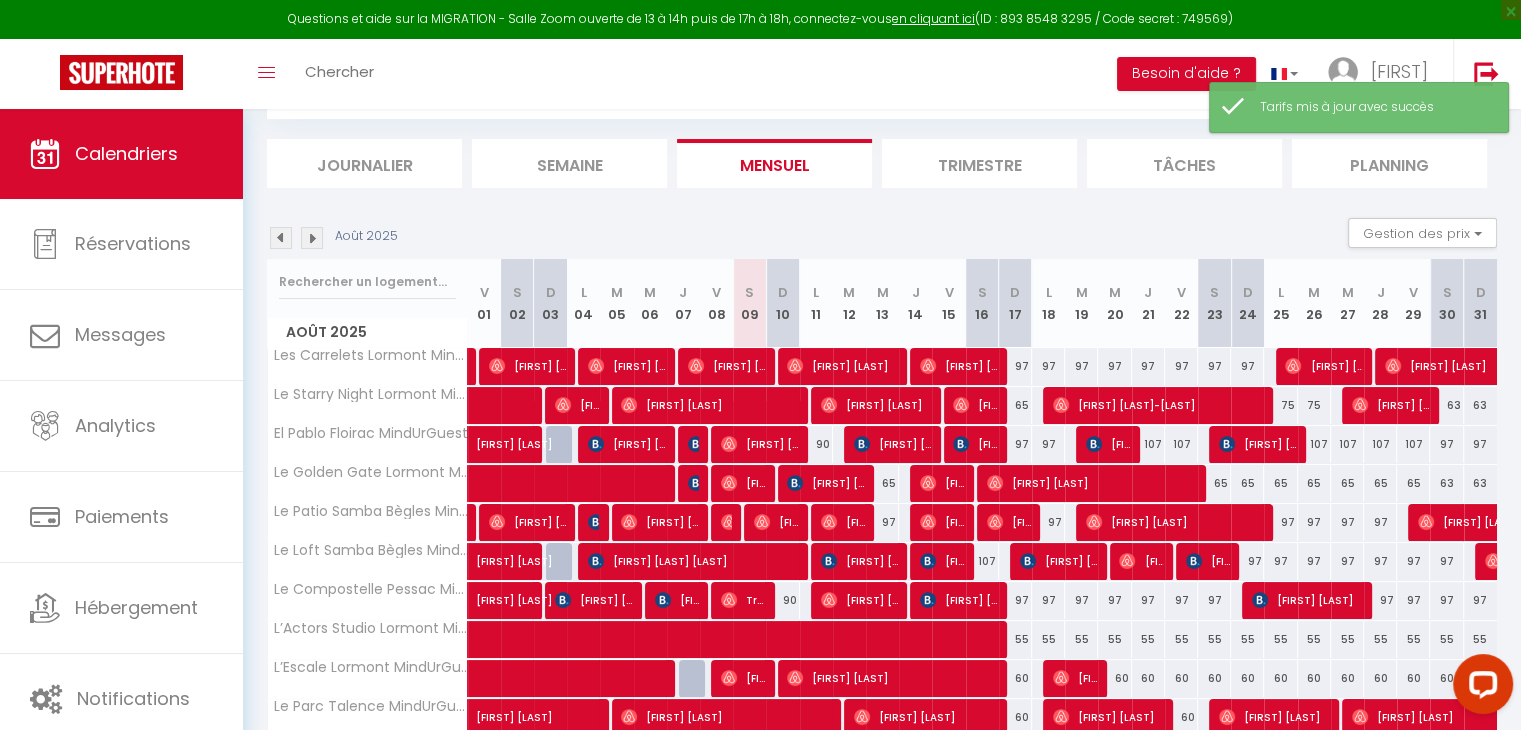 scroll, scrollTop: 186, scrollLeft: 0, axis: vertical 